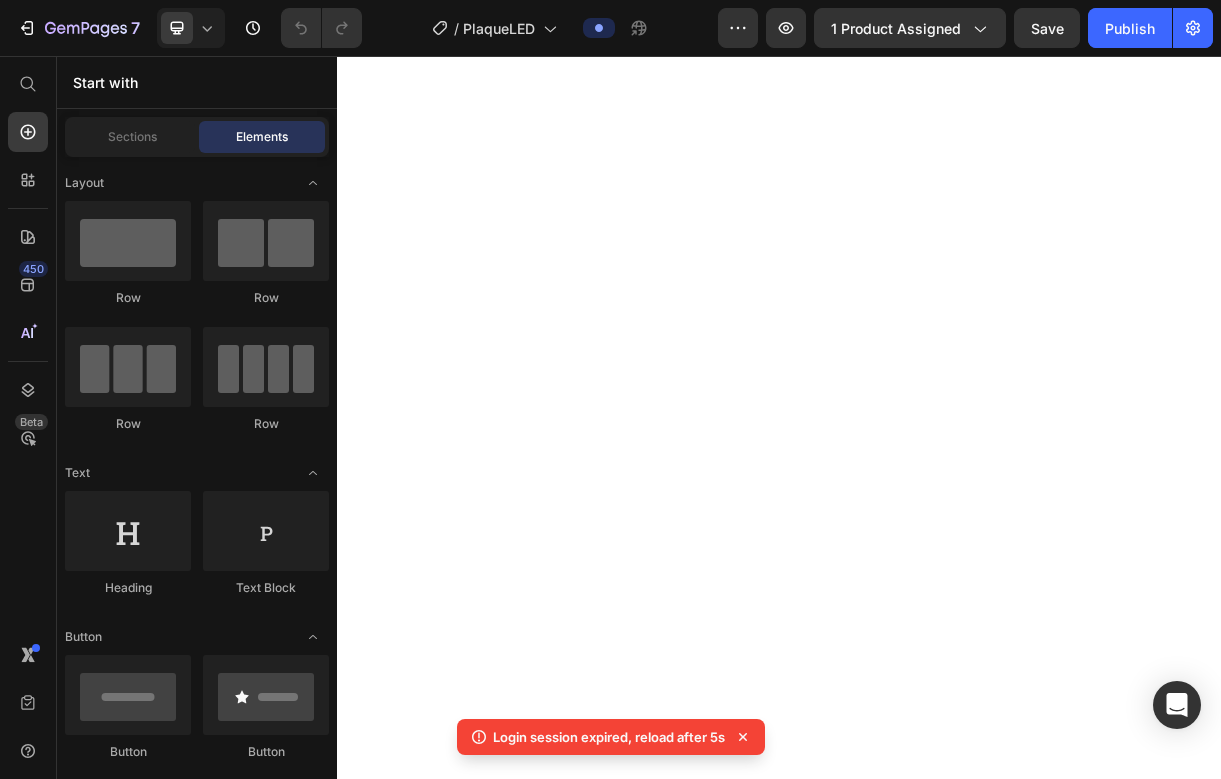scroll, scrollTop: 0, scrollLeft: 0, axis: both 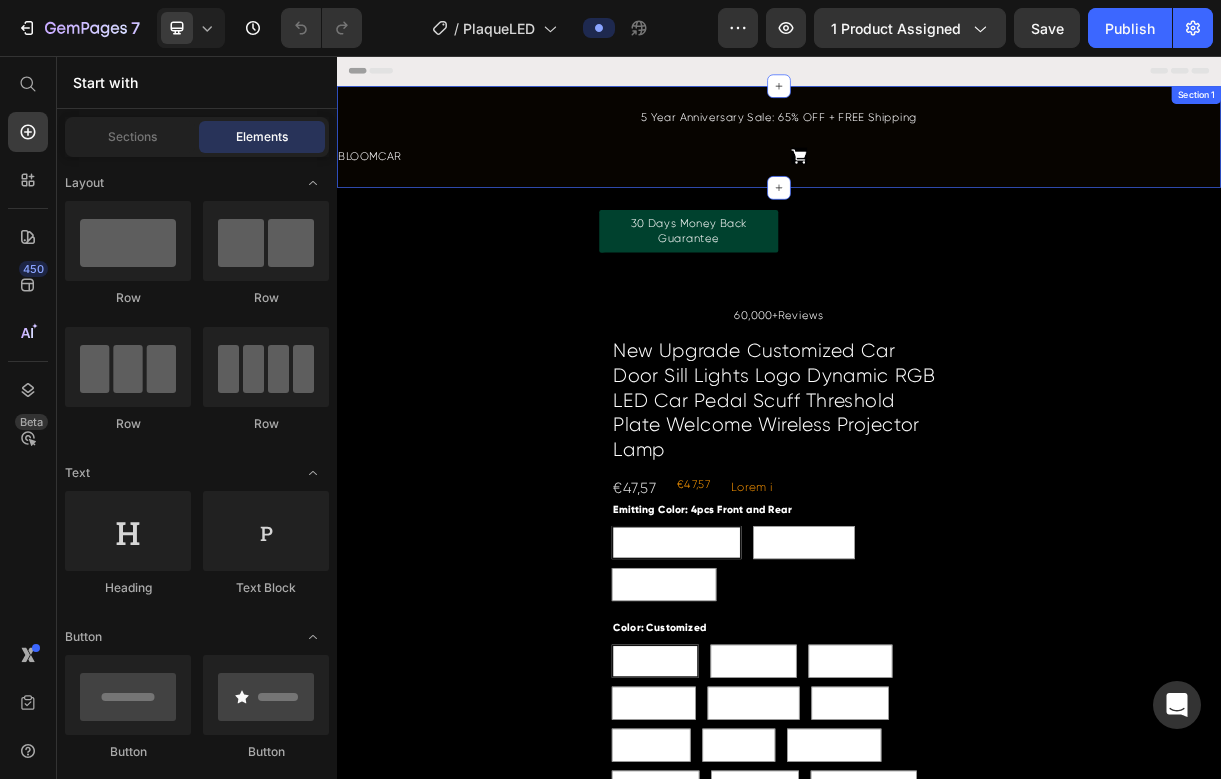 click on "5 Year Anniversary Sale: 65% OFF + FREE Shipping Text Block BLOOMCAR Text Block     Icon Row Row Section 1" at bounding box center [937, 166] 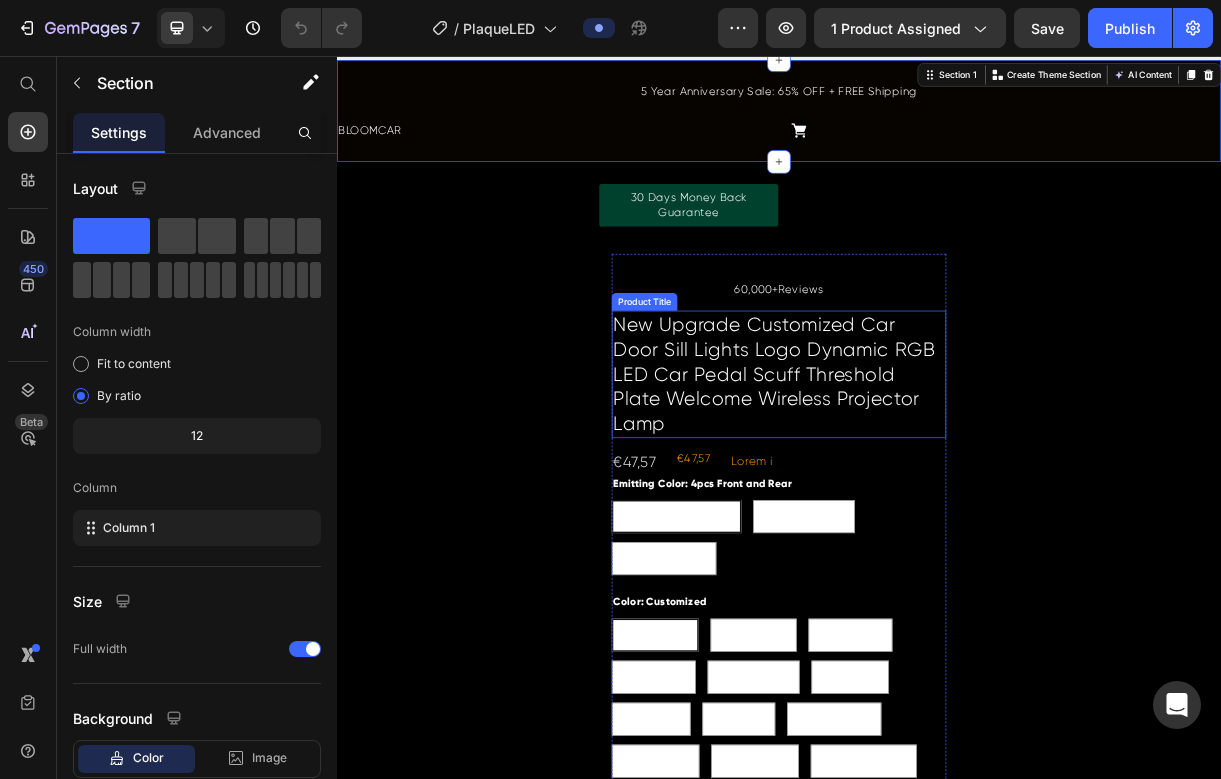 scroll, scrollTop: 44, scrollLeft: 0, axis: vertical 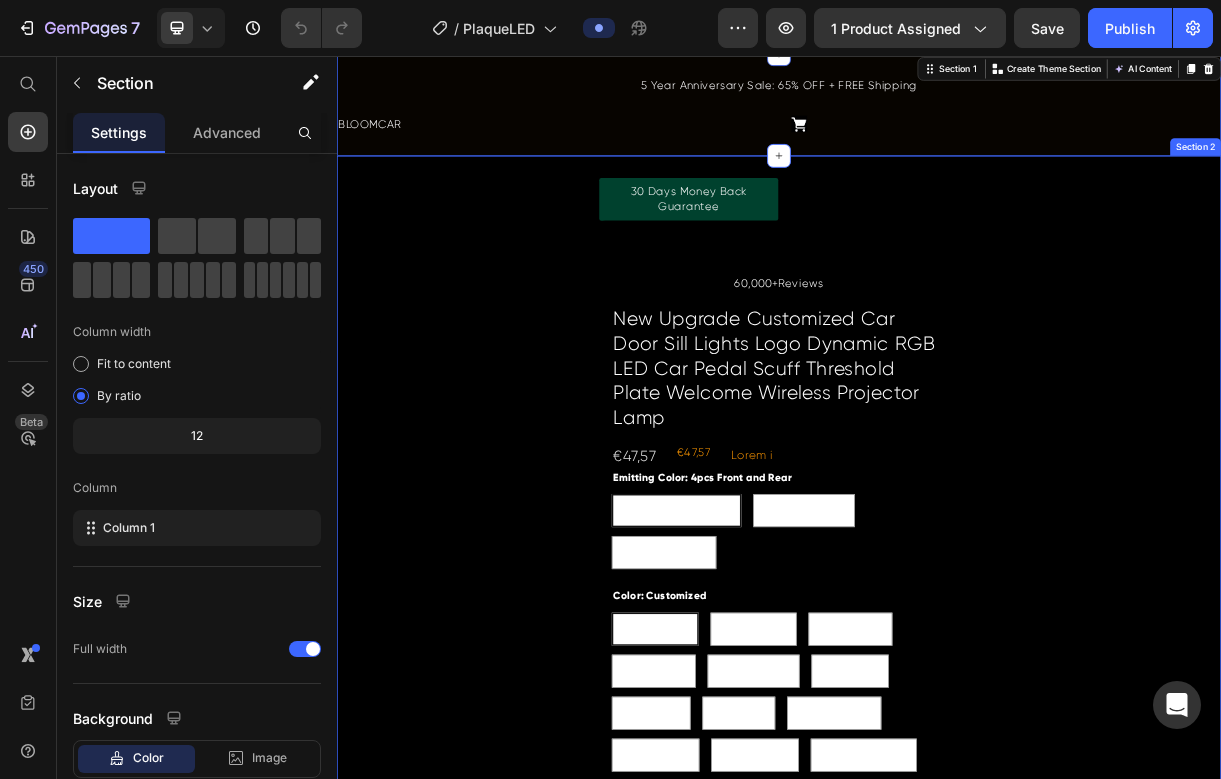 click on "SPECIFICATIONS Brand Name : NoEnName_Null Can be customized : Can be customized text, pattern,Car Logo Charging time : [TIME] Induction : The lights switch on and off with the opening and closing of the car door Item Type : welcome light Item Weight : 0.55 Light mode : Colorful, illusion, flowing, running horse, single colour Material : Acrylic mirror material+PVC Model Name : Car Welcome Light Origin : Mainland China Special Features : Infrared induction Voltage : 5V Whether to charge : USB charge (TYPE C) If you need customization, please send us the logo and text you want to customize Features: No wiring required, easy to install. The pedal is designed with a pull out at will mechanism. Easy to remove and recharge 1 Row" at bounding box center (937, 1325) 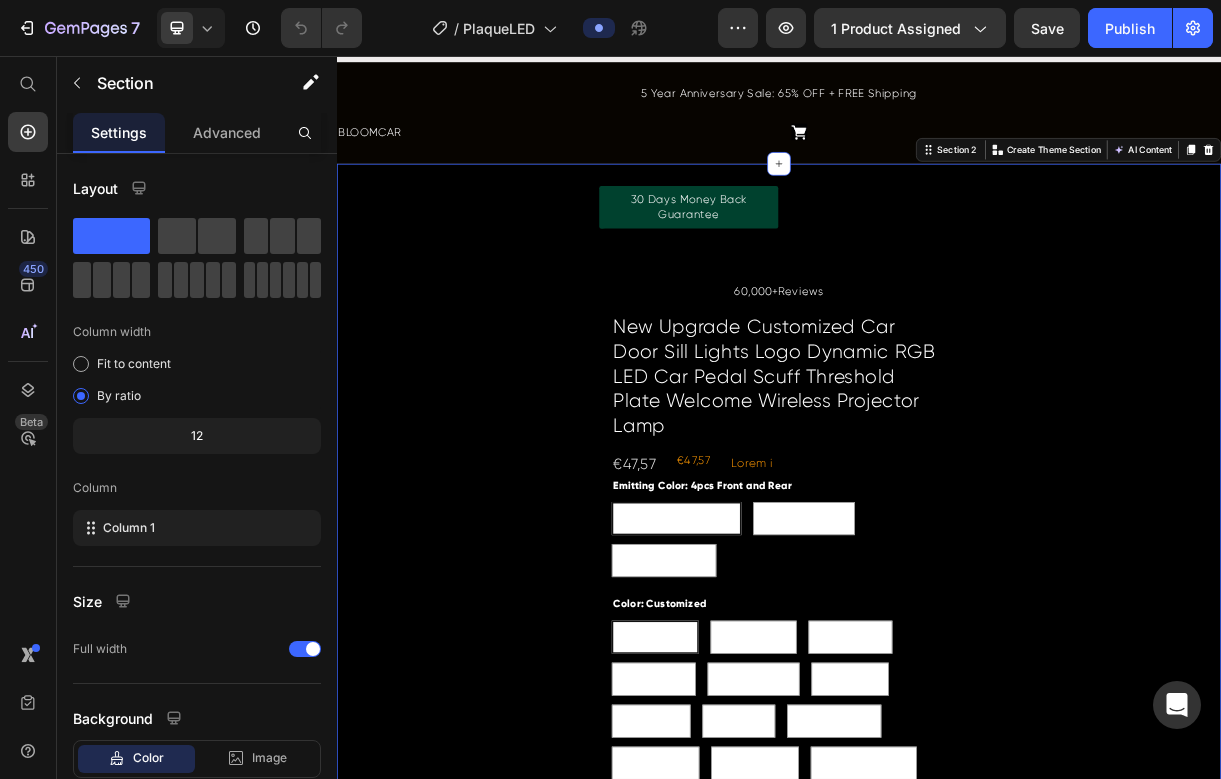 scroll, scrollTop: 0, scrollLeft: 0, axis: both 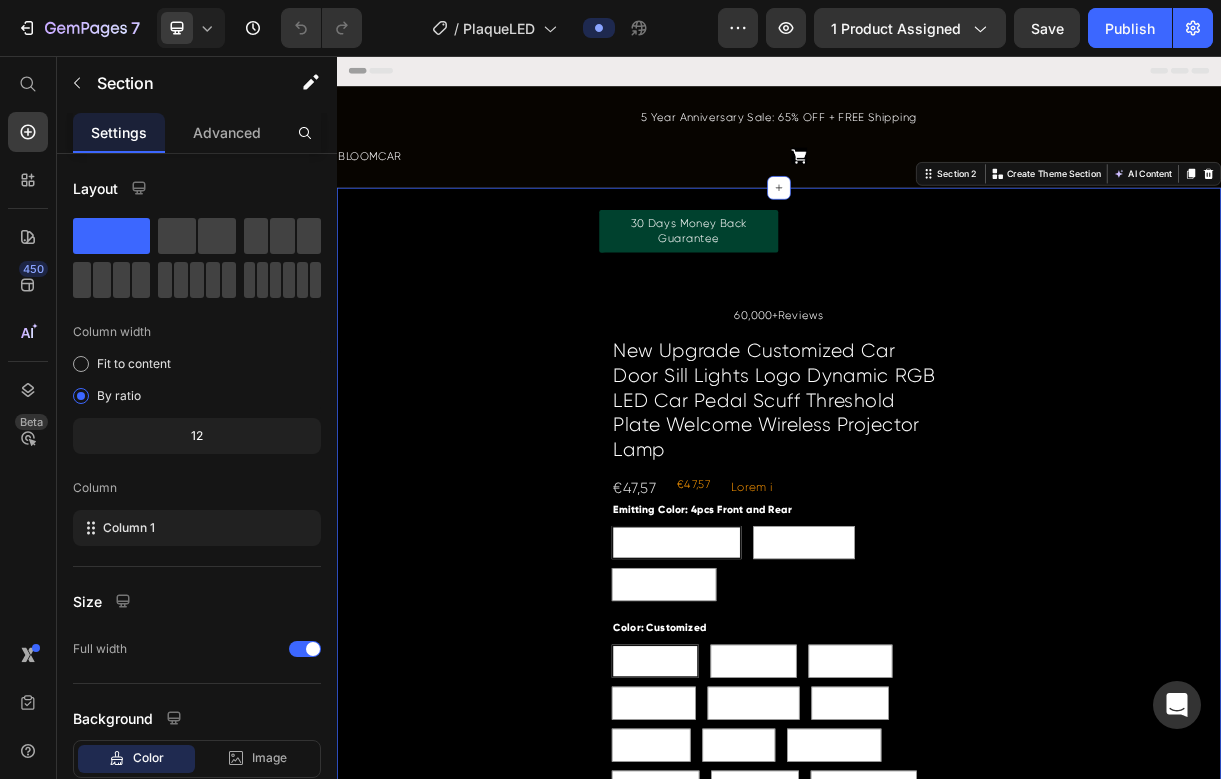 click on "SPECIFICATIONS Brand Name : NoEnName_Null Can be customized : Can be customized text, pattern,Car Logo Charging time : [TIME] Induction : The lights switch on and off with the opening and closing of the car door Item Type : welcome light Item Weight : 0.55 Light mode : Colorful, illusion, flowing, running horse, single colour Material : Acrylic mirror material+PVC Model Name : Car Welcome Light Origin : Mainland China Special Features : Infrared induction Voltage : 5V Whether to charge : USB charge (TYPE C) If you need customization, please send us the logo and text you want to customize Features: No wiring required, easy to install. The pedal is designed with a pull out at will mechanism. Easy to remove and recharge 1 Row" at bounding box center [937, 1369] 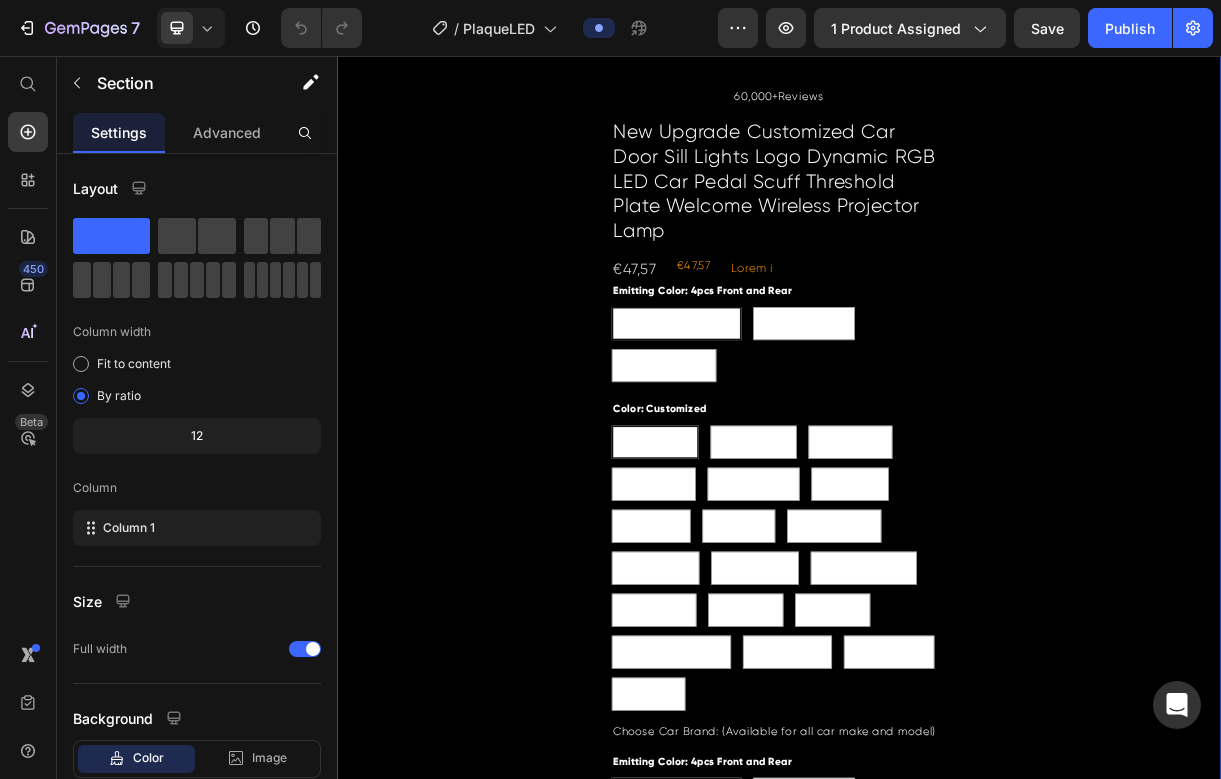 scroll, scrollTop: 0, scrollLeft: 0, axis: both 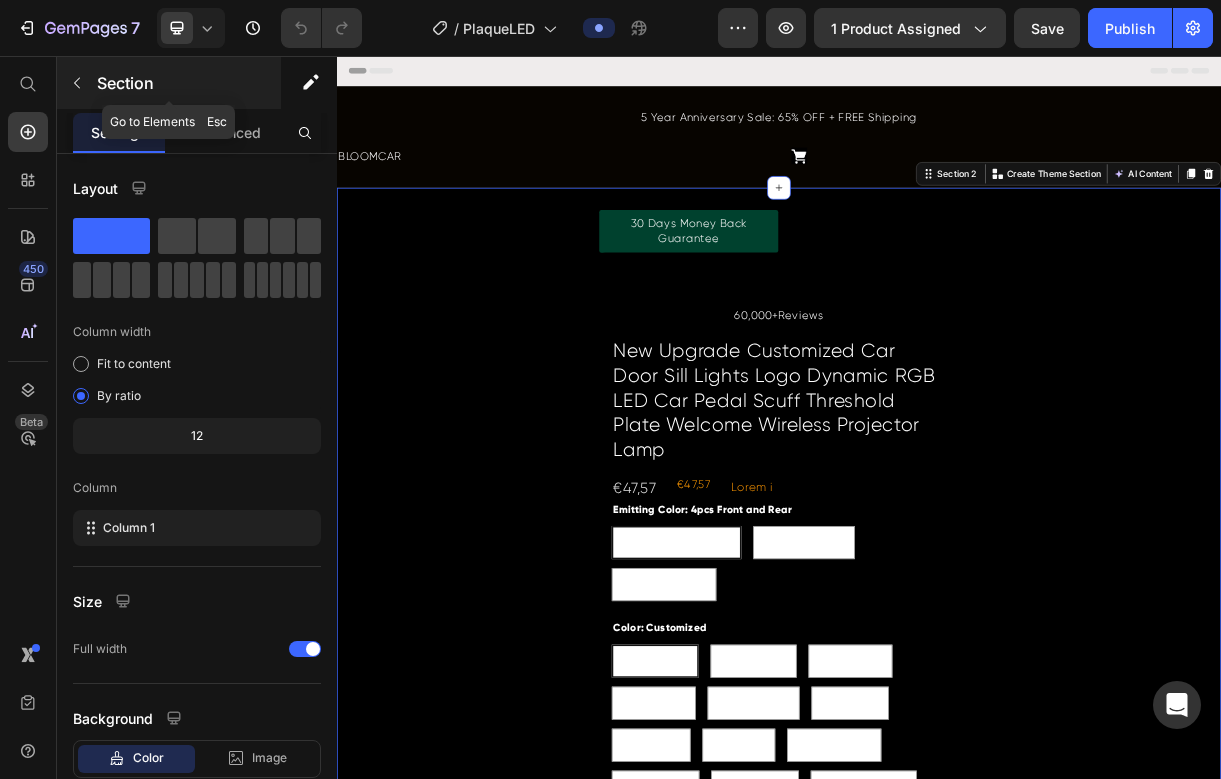 click at bounding box center [77, 83] 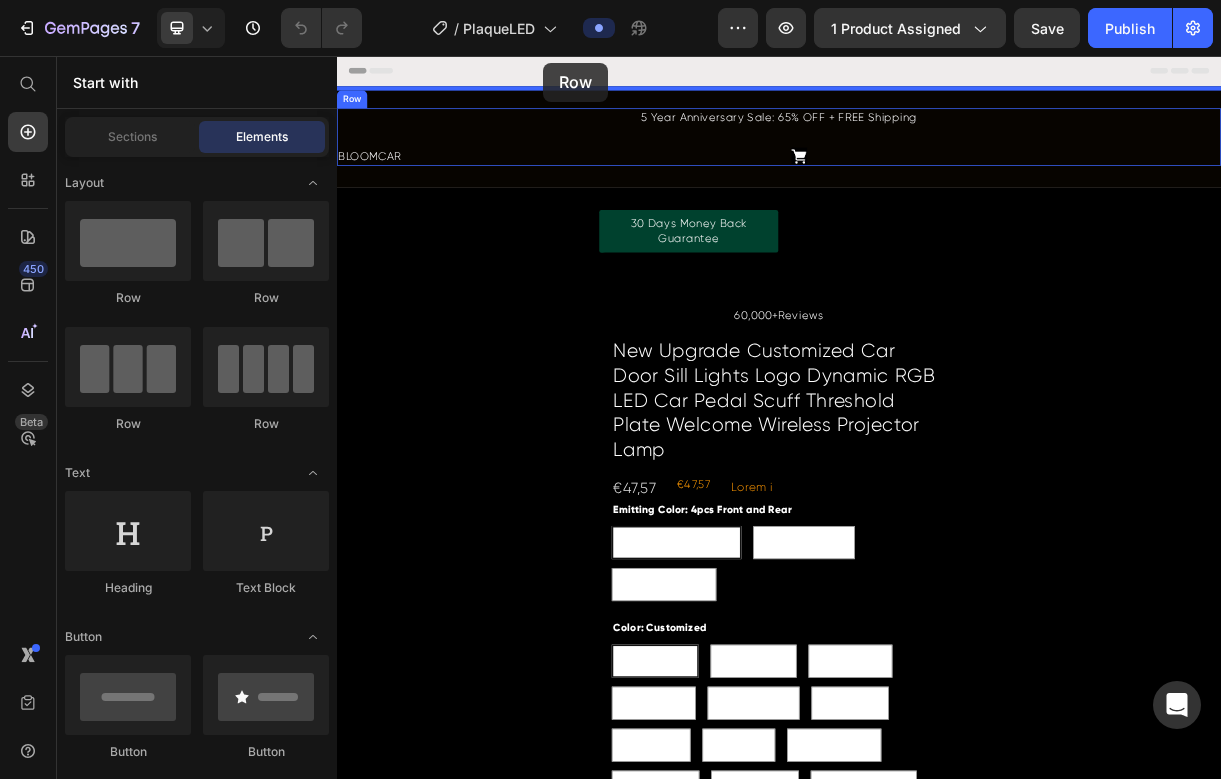 drag, startPoint x: 447, startPoint y: 286, endPoint x: 617, endPoint y: 65, distance: 278.82074 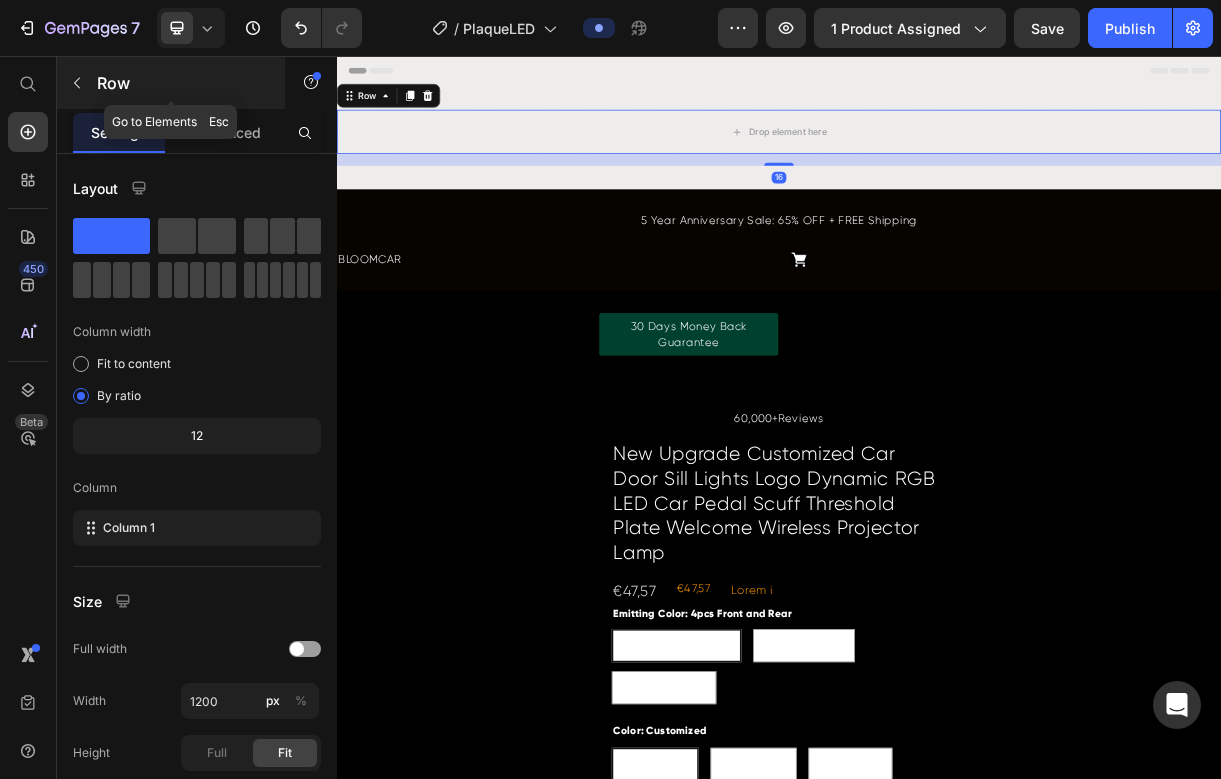 click 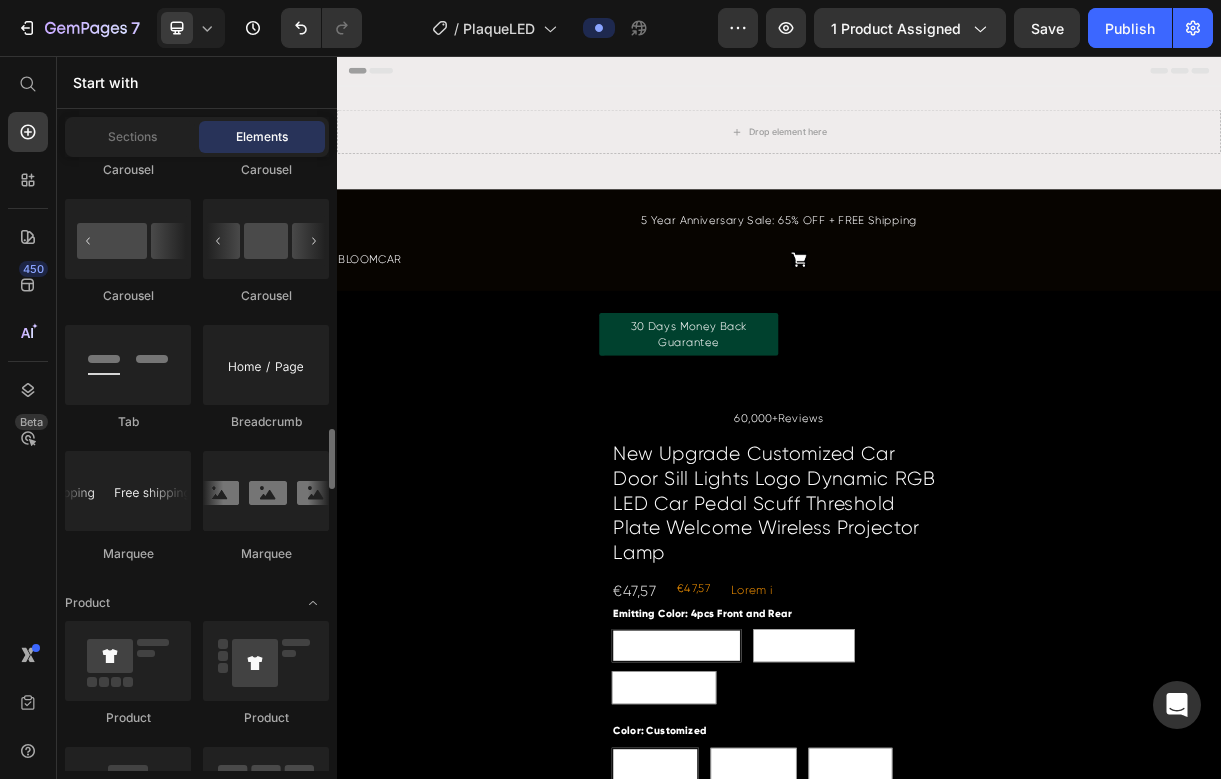 scroll, scrollTop: 2496, scrollLeft: 0, axis: vertical 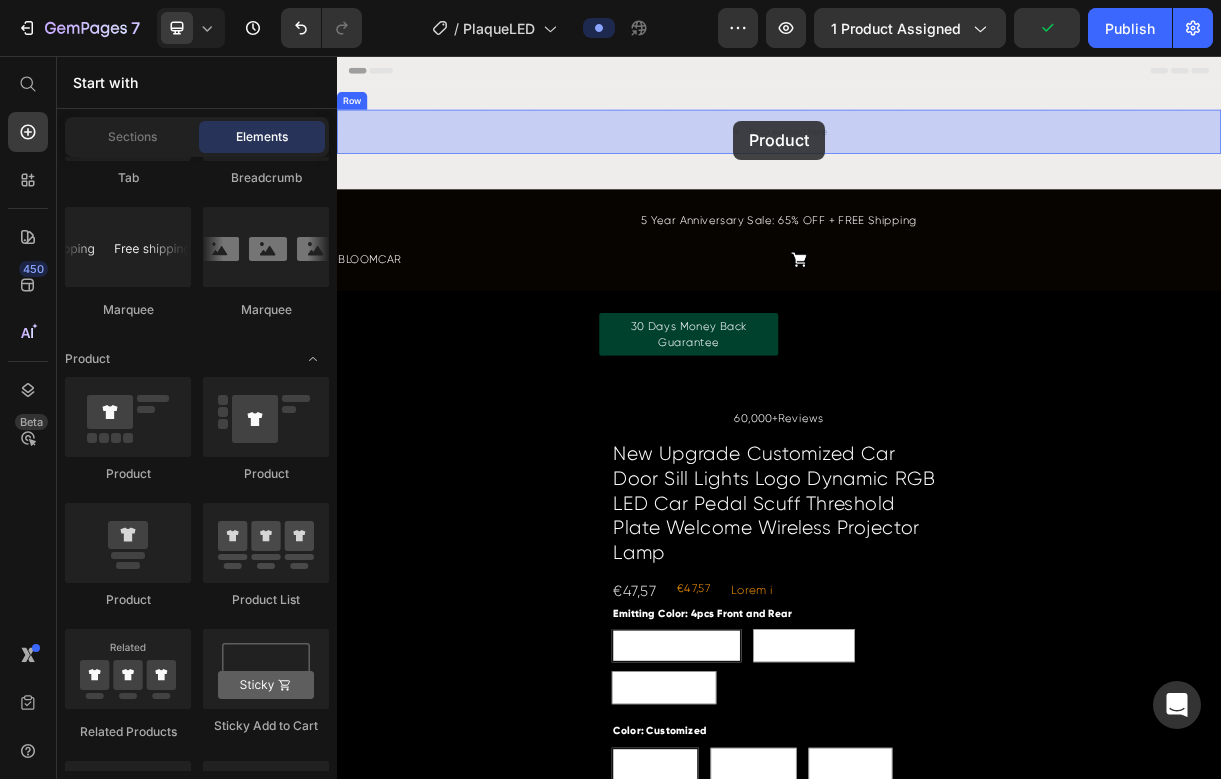 drag, startPoint x: 474, startPoint y: 468, endPoint x: 875, endPoint y: 144, distance: 515.53564 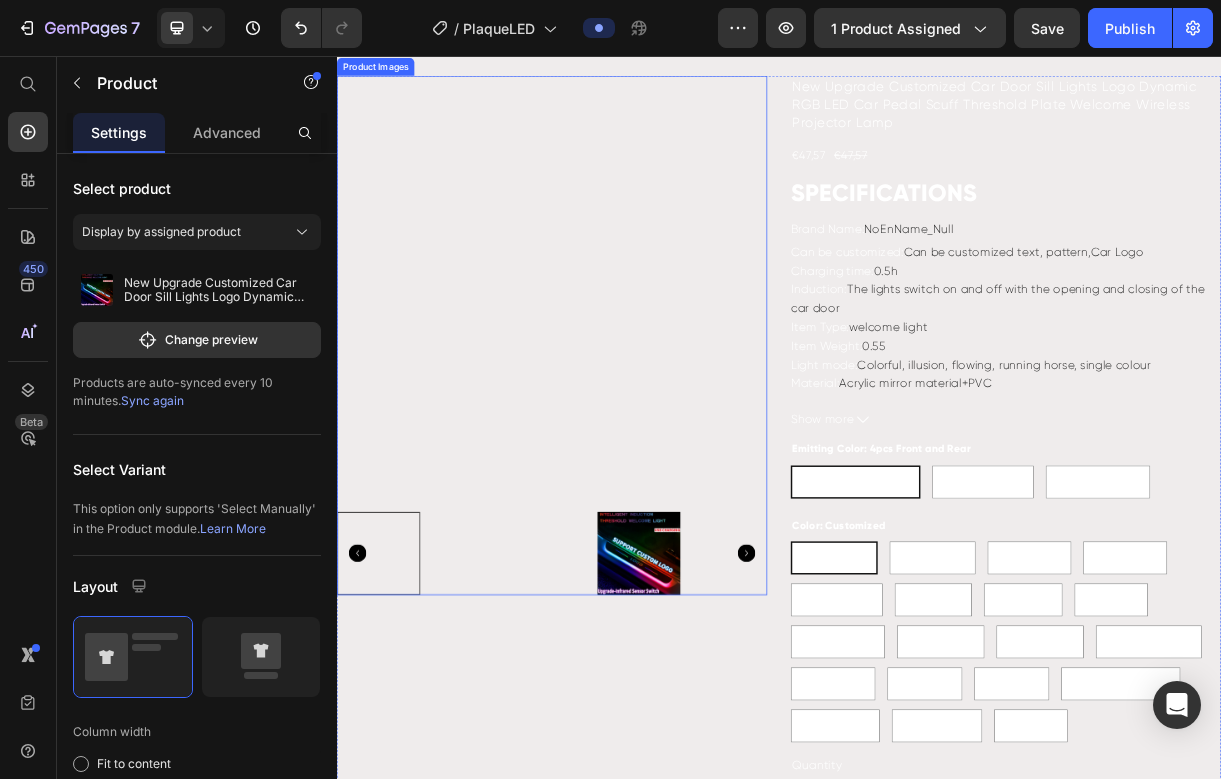 scroll, scrollTop: 0, scrollLeft: 0, axis: both 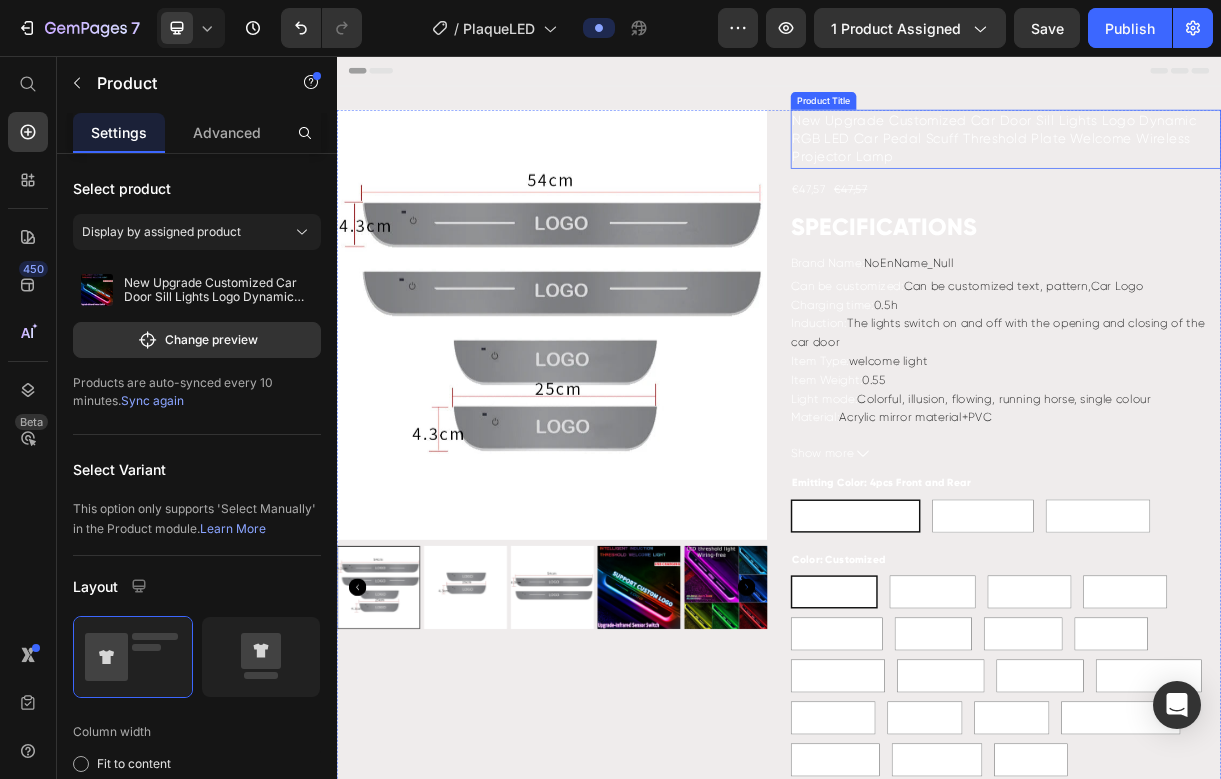 click on "New Upgrade Customized Car Door Sill Lights Logo Dynamic RGB LED Car Pedal Scuff Threshold Plate Welcome Wireless Projector Lamp" at bounding box center [1245, 169] 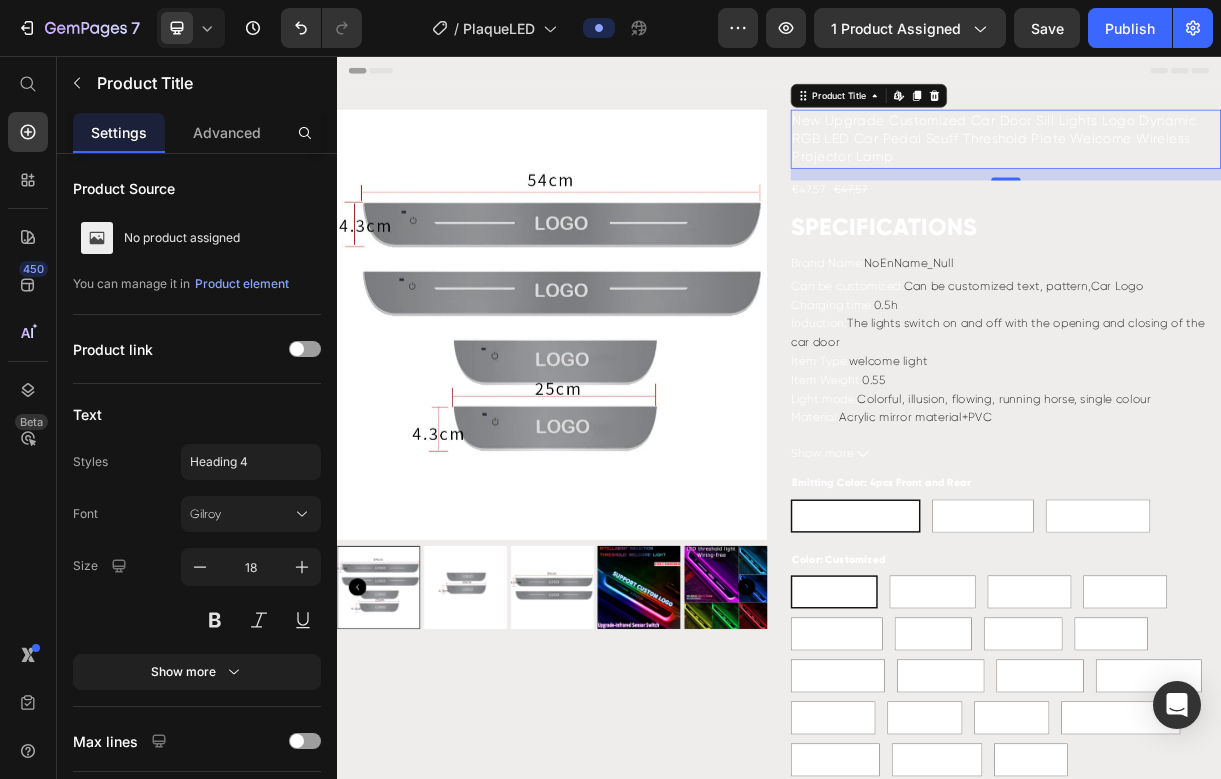 click on "New Upgrade Customized Car Door Sill Lights Logo Dynamic RGB LED Car Pedal Scuff Threshold Plate Welcome Wireless Projector Lamp" at bounding box center [1245, 169] 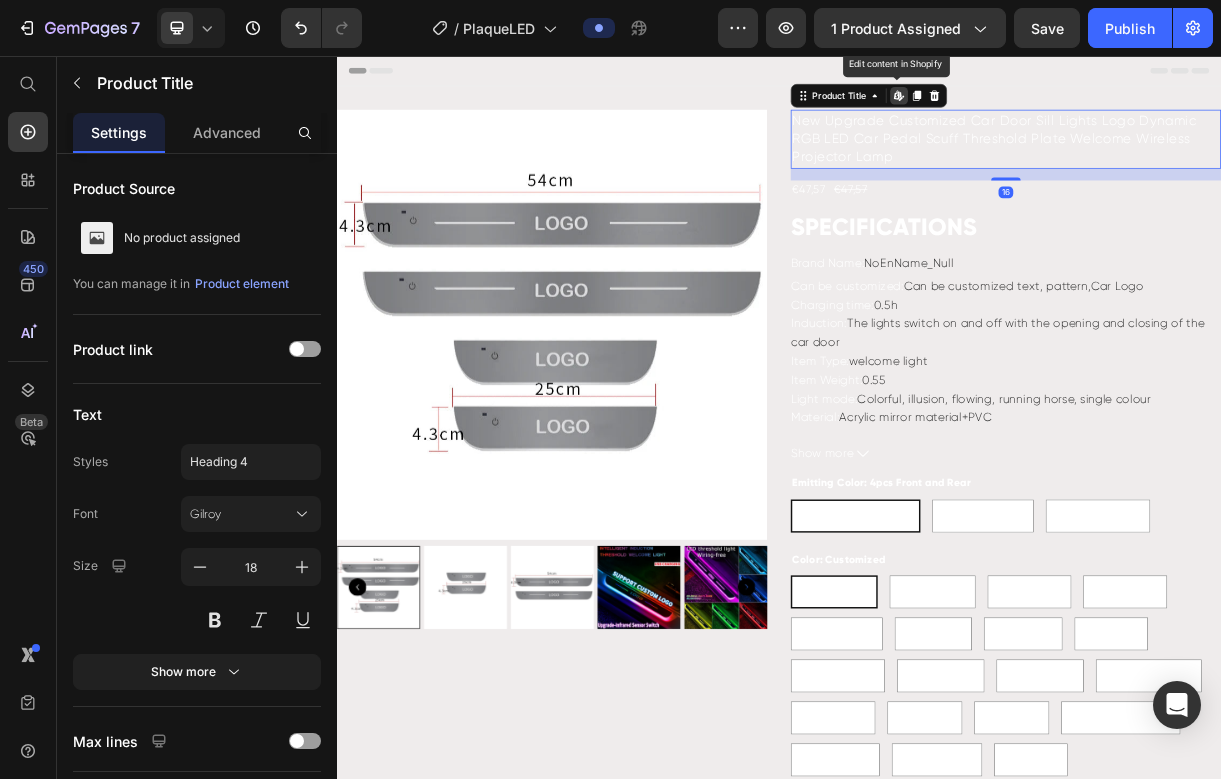 click on "New Upgrade Customized Car Door Sill Lights Logo Dynamic RGB LED Car Pedal Scuff Threshold Plate Welcome Wireless Projector Lamp" at bounding box center [1245, 169] 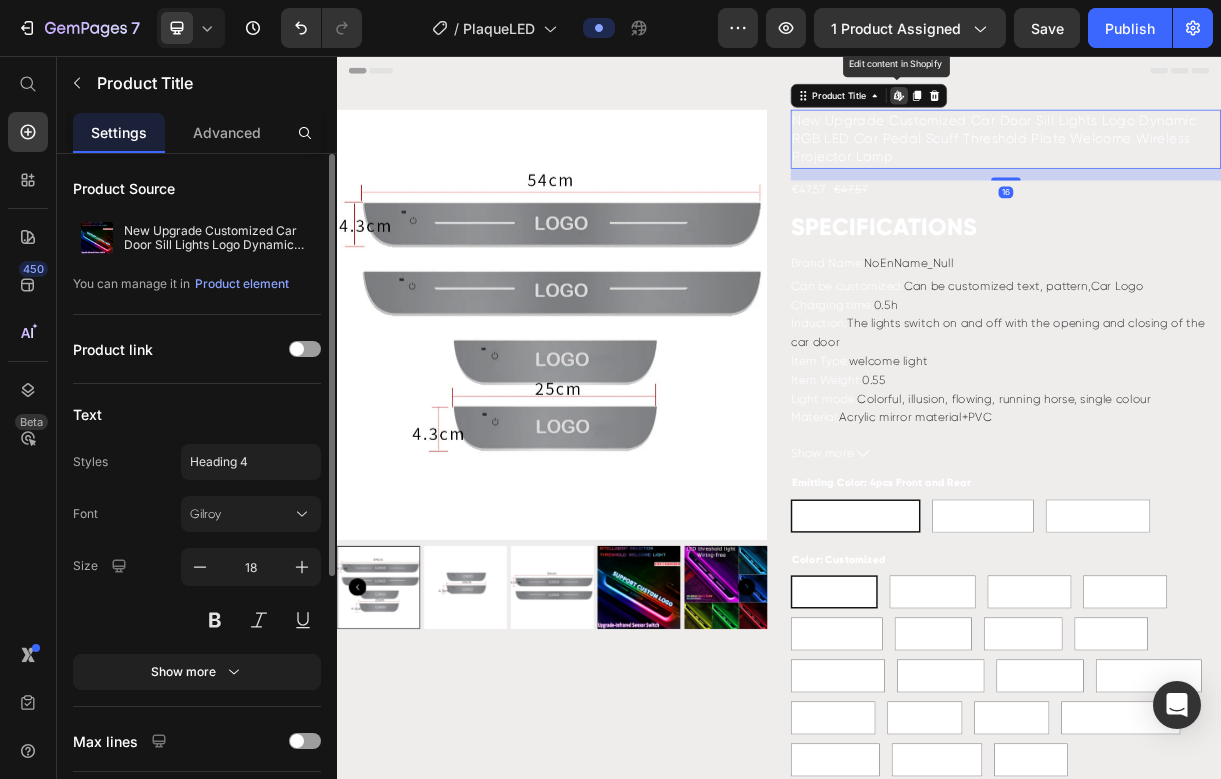 scroll, scrollTop: 377, scrollLeft: 0, axis: vertical 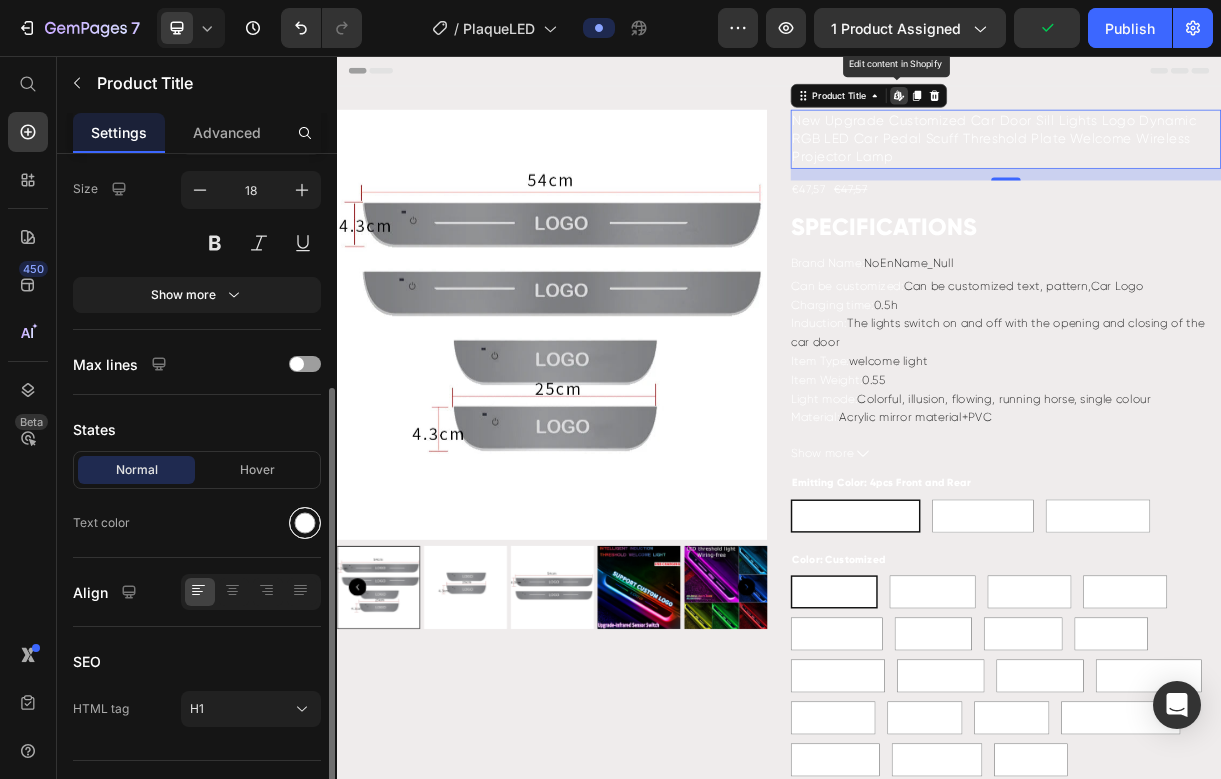 click at bounding box center (305, 523) 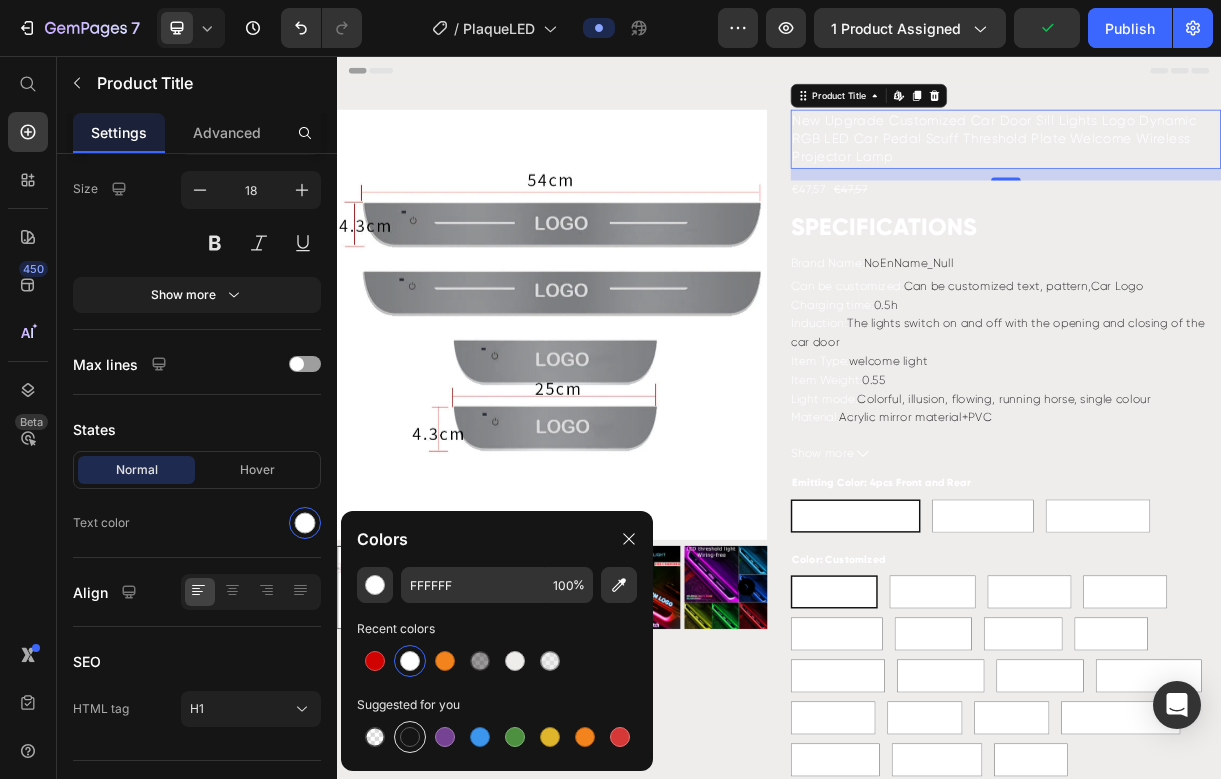 click at bounding box center (410, 737) 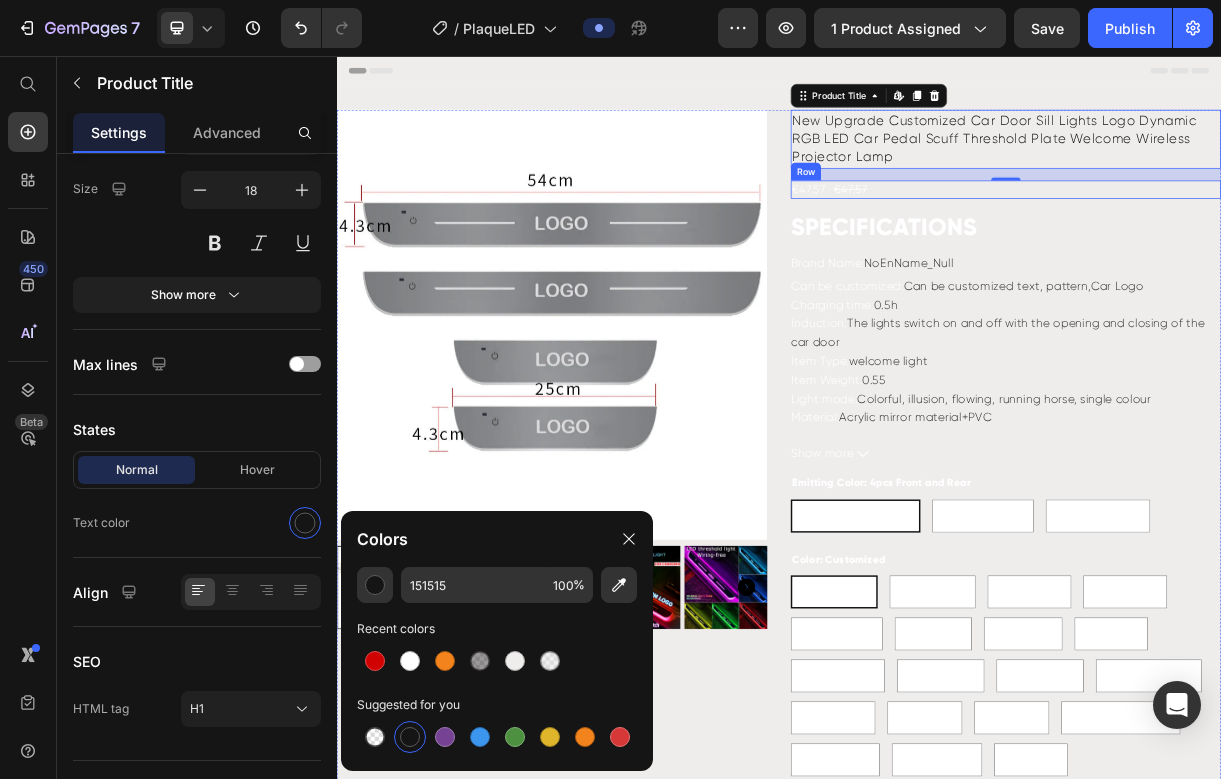 click on "€47,57 Product Price €47,57 Product Price Row" at bounding box center [1245, 237] 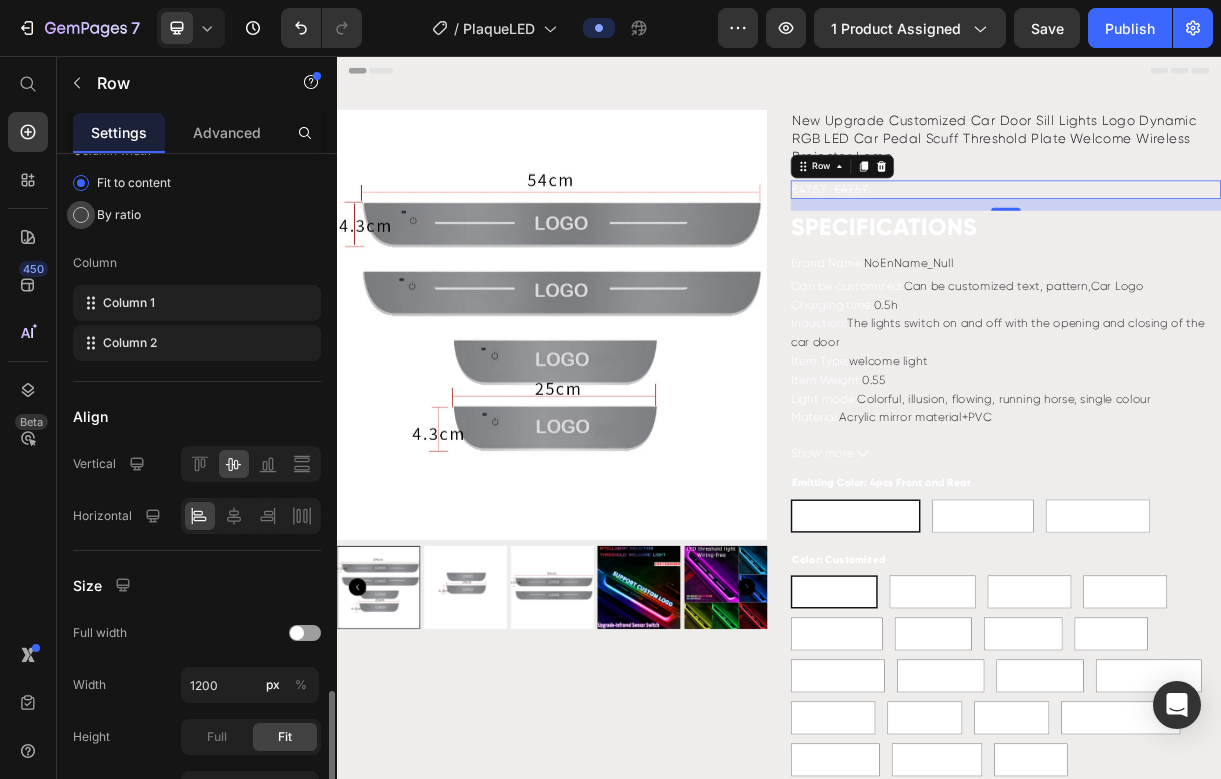 scroll, scrollTop: 447, scrollLeft: 0, axis: vertical 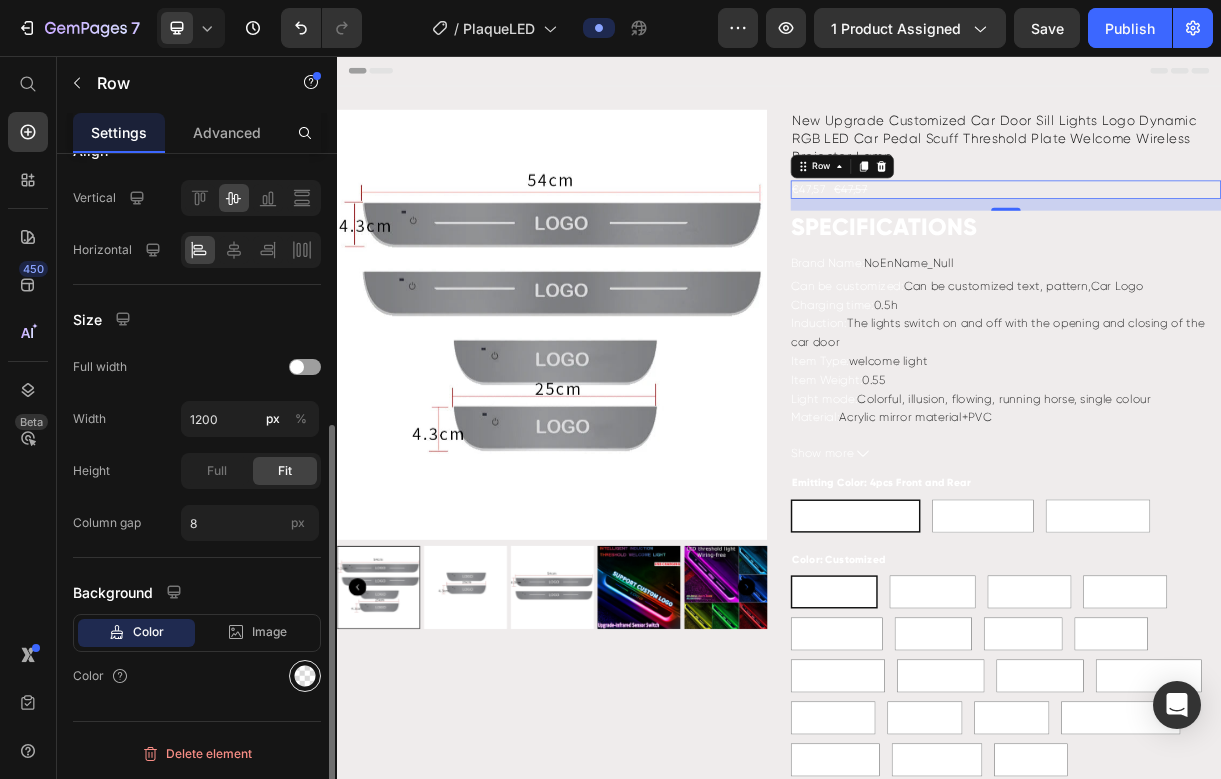 click at bounding box center [305, 676] 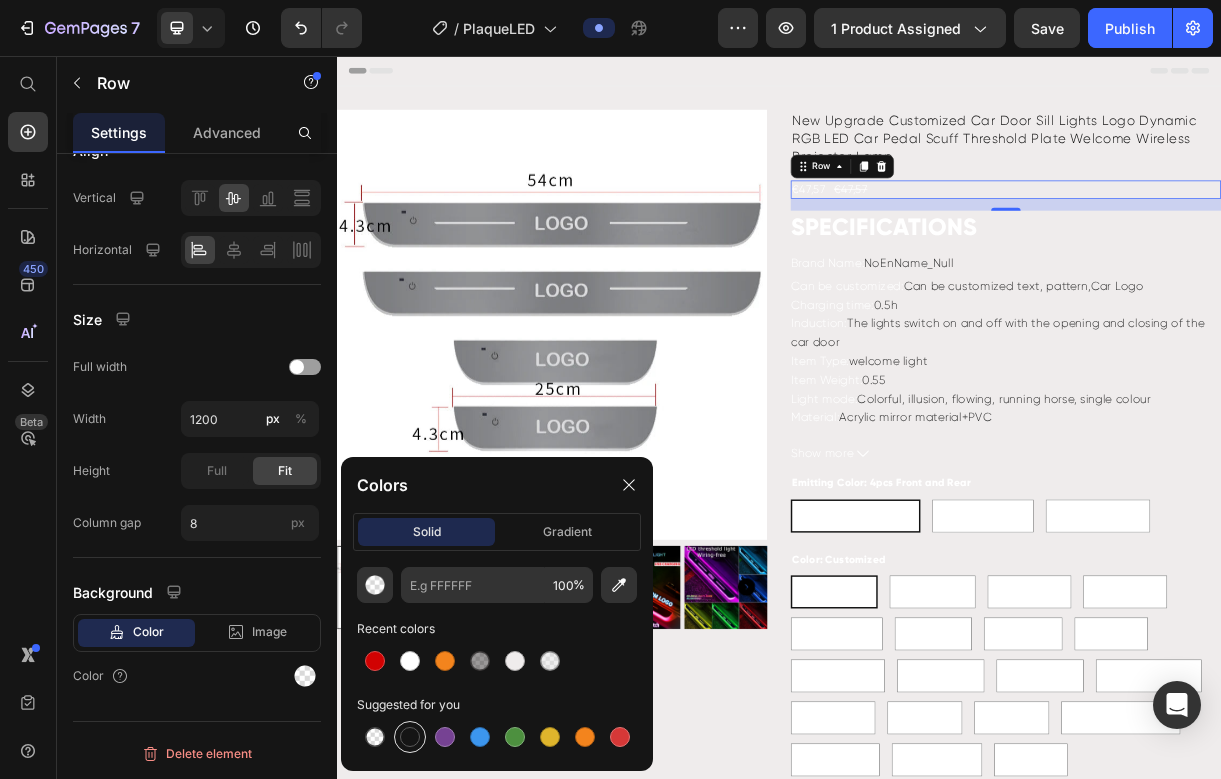 click at bounding box center (410, 737) 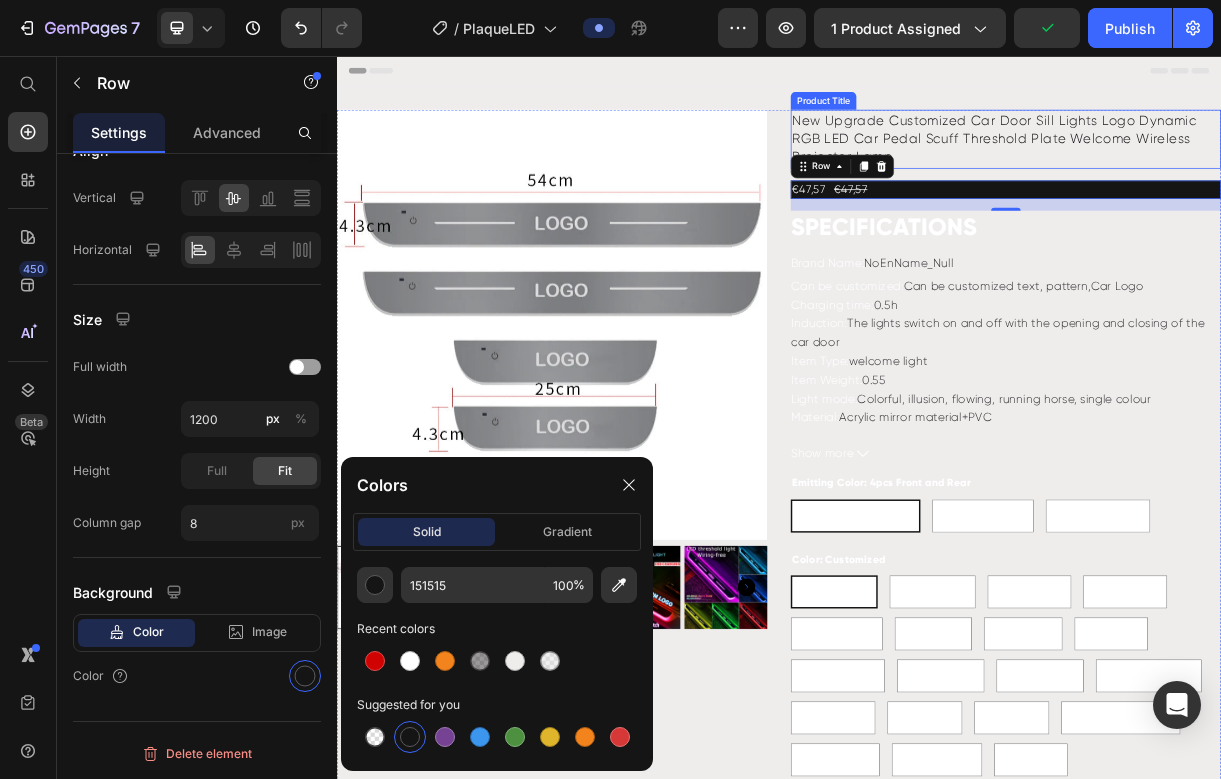 click on "New Upgrade Customized Car Door Sill Lights Logo Dynamic RGB LED Car Pedal Scuff Threshold Plate Welcome Wireless Projector Lamp" at bounding box center (1245, 169) 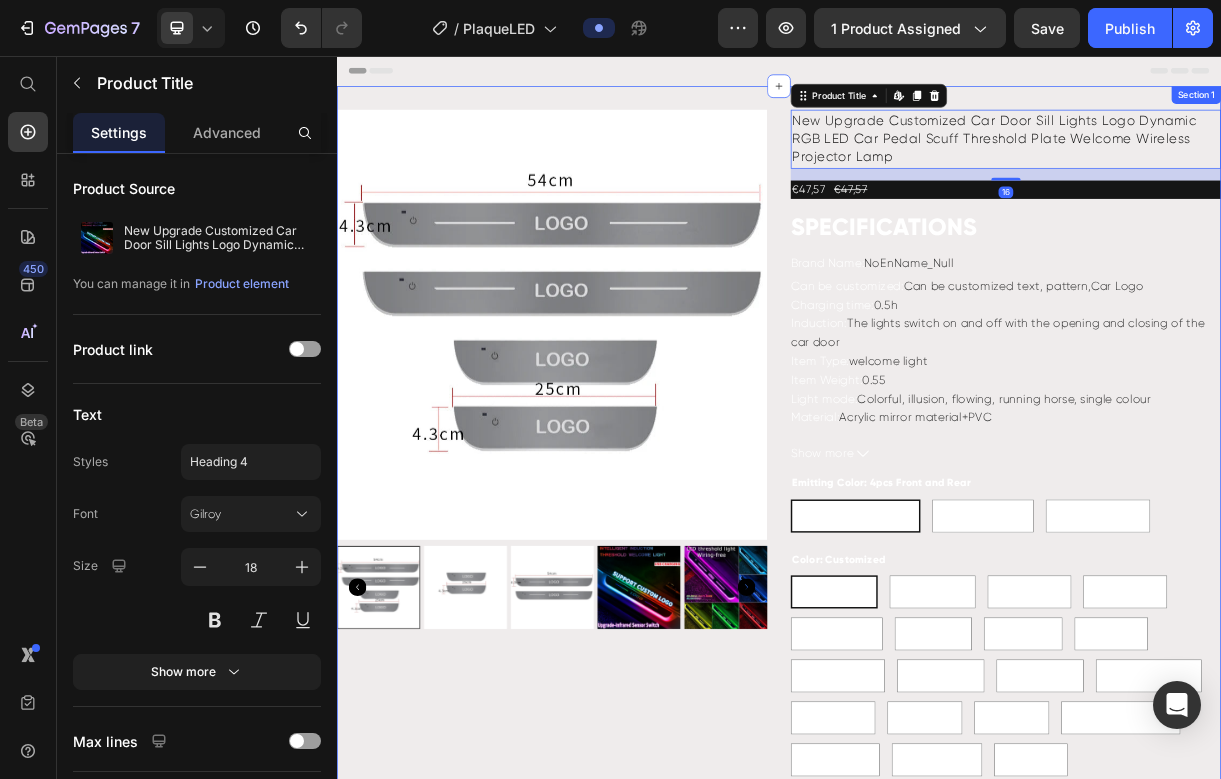 click on "SPECIFICATIONS Brand Name : NoEnName_Null Can be customized : Can be customized text, pattern,Car Logo Charging time : [TIME] Induction : The lights switch on and off with the opening and closing of the car door Item Type : welcome light Item Weight : 0.55 Light mode : Colorful, illusion, flowing, running horse, single colour Material : Acrylic mirror material+PVC Model Name : Car Welcome Light Origin : Mainland China Special Features : Infrared induction Voltage : 5V Whether to charge : USB charge (TYPE C) If you need customization, please send us the logo and text you want to customize Features: No wiring required, easy to install. The pedal is designed with a pull out at will mechanism. Easy to remove and recharge 1 Row" at bounding box center [937, 708] 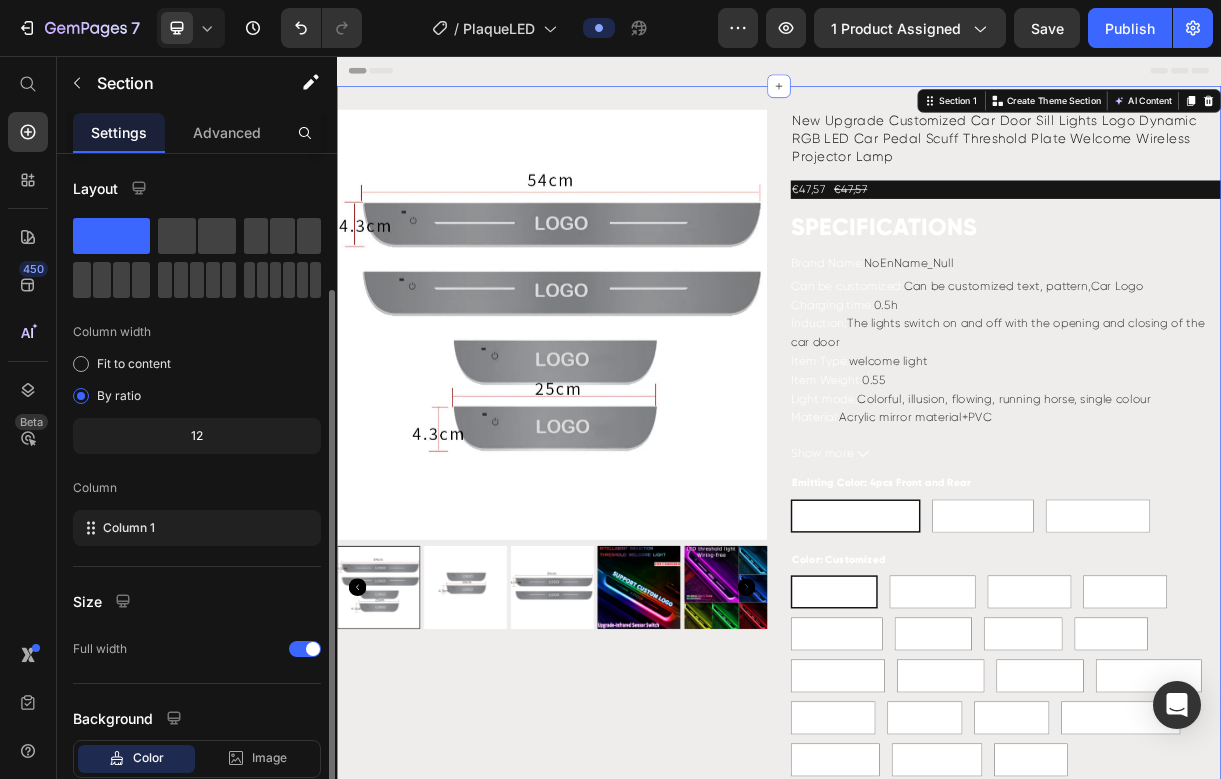 scroll, scrollTop: 126, scrollLeft: 0, axis: vertical 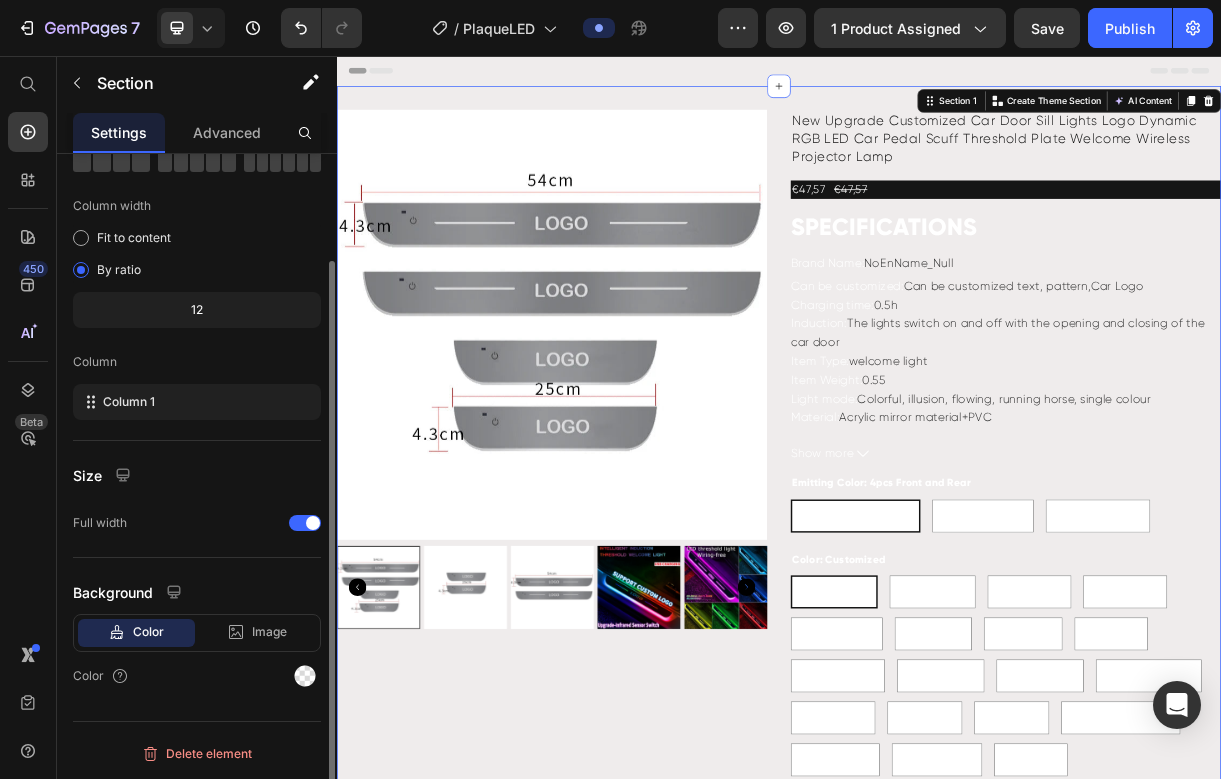 click on "Color" at bounding box center (197, 676) 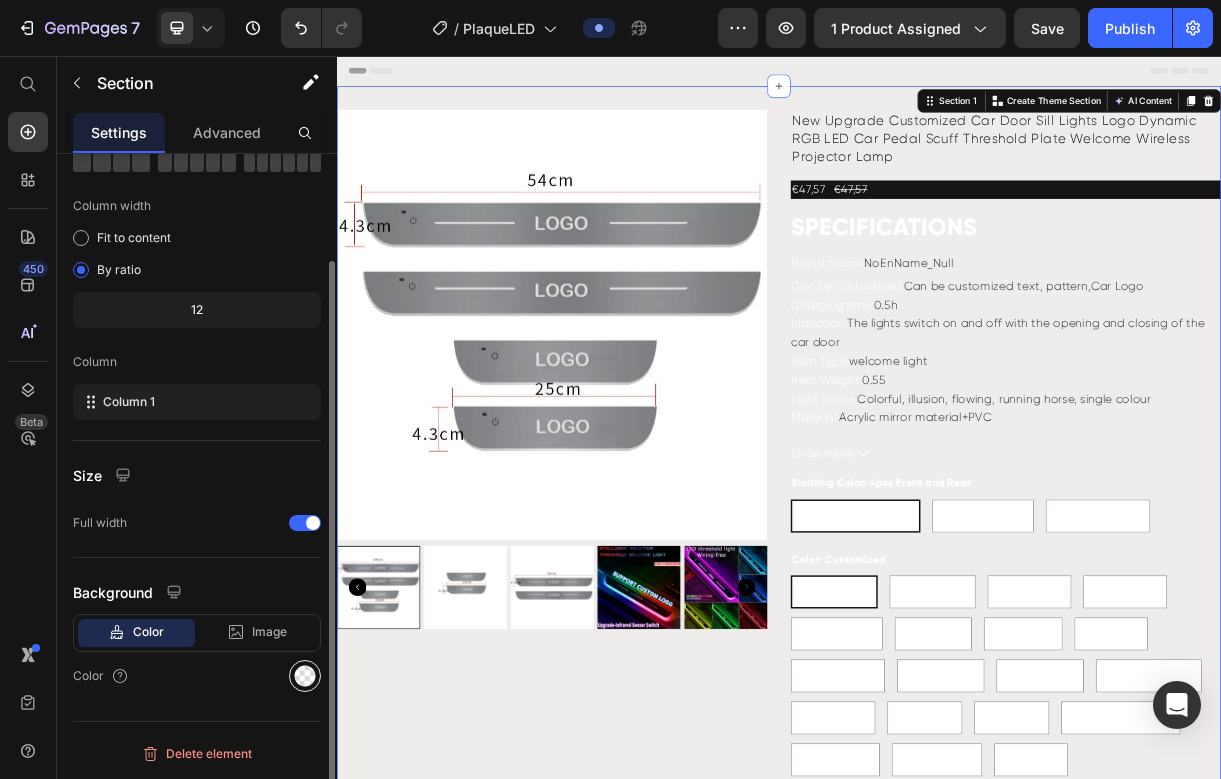 click 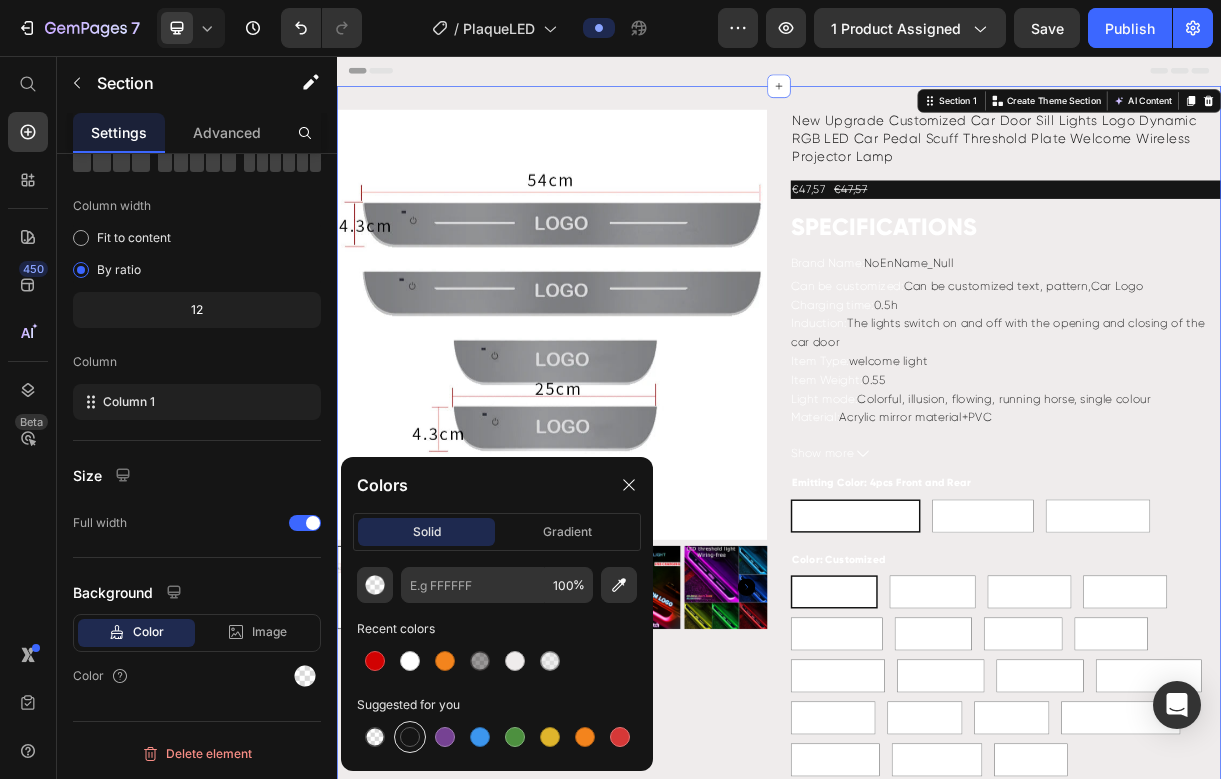 click at bounding box center [410, 737] 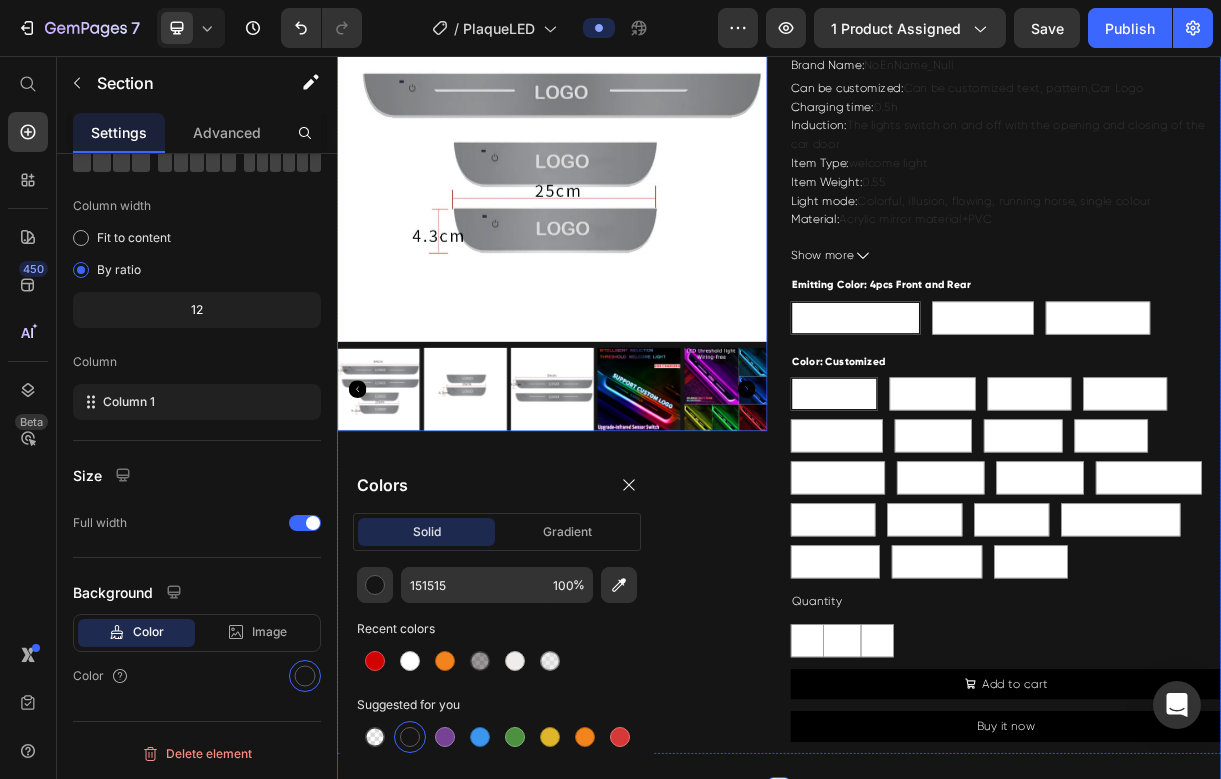 scroll, scrollTop: 428, scrollLeft: 0, axis: vertical 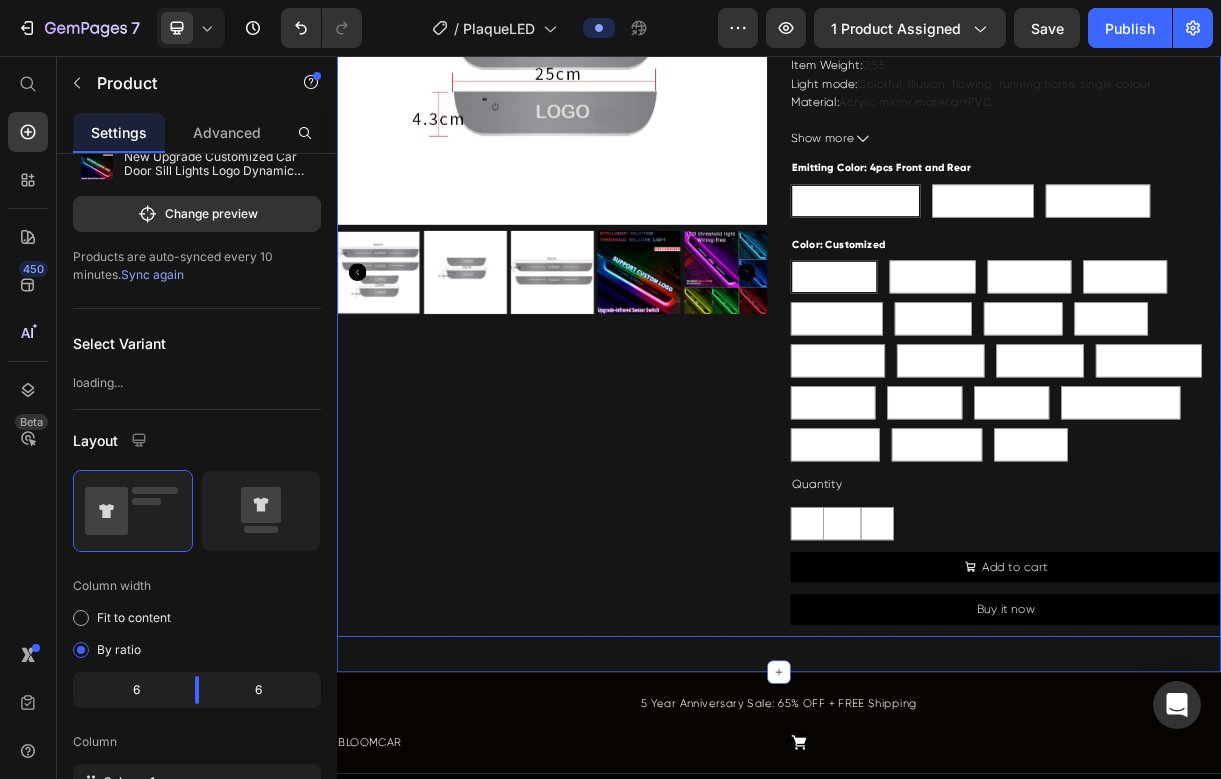 click on "Product Images" at bounding box center (629, 272) 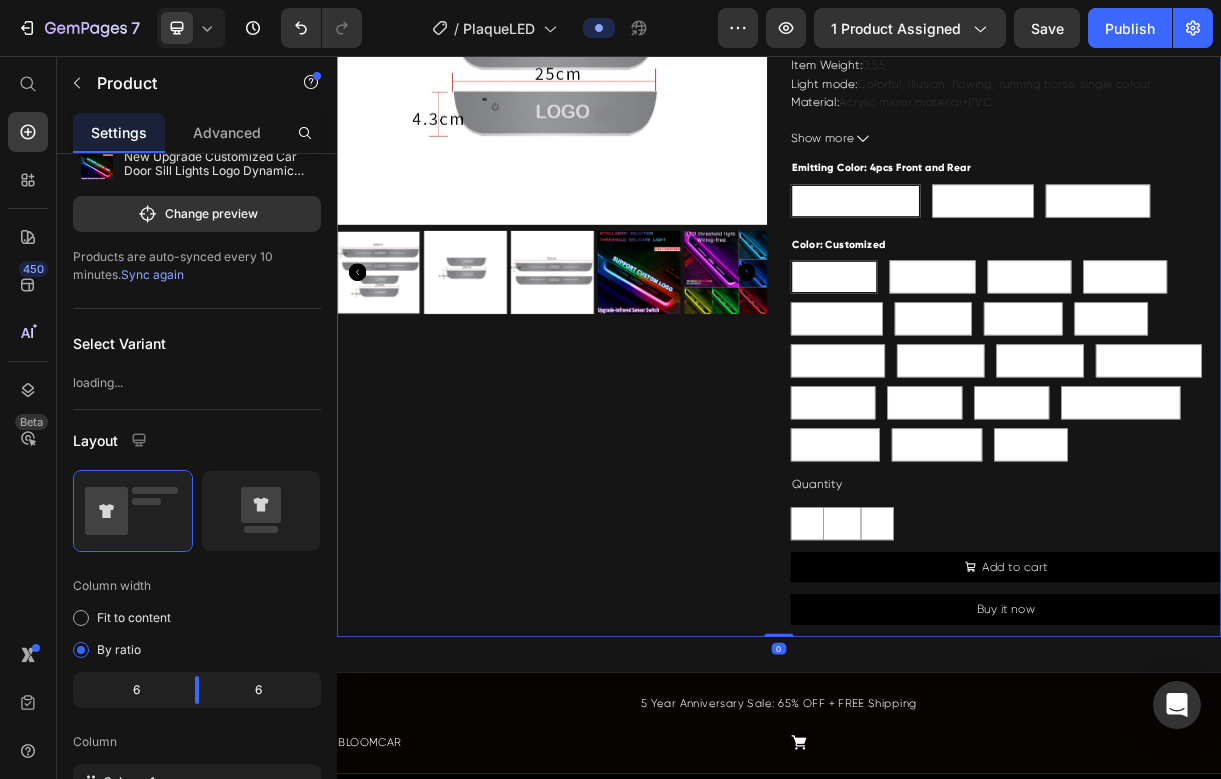 scroll, scrollTop: 0, scrollLeft: 0, axis: both 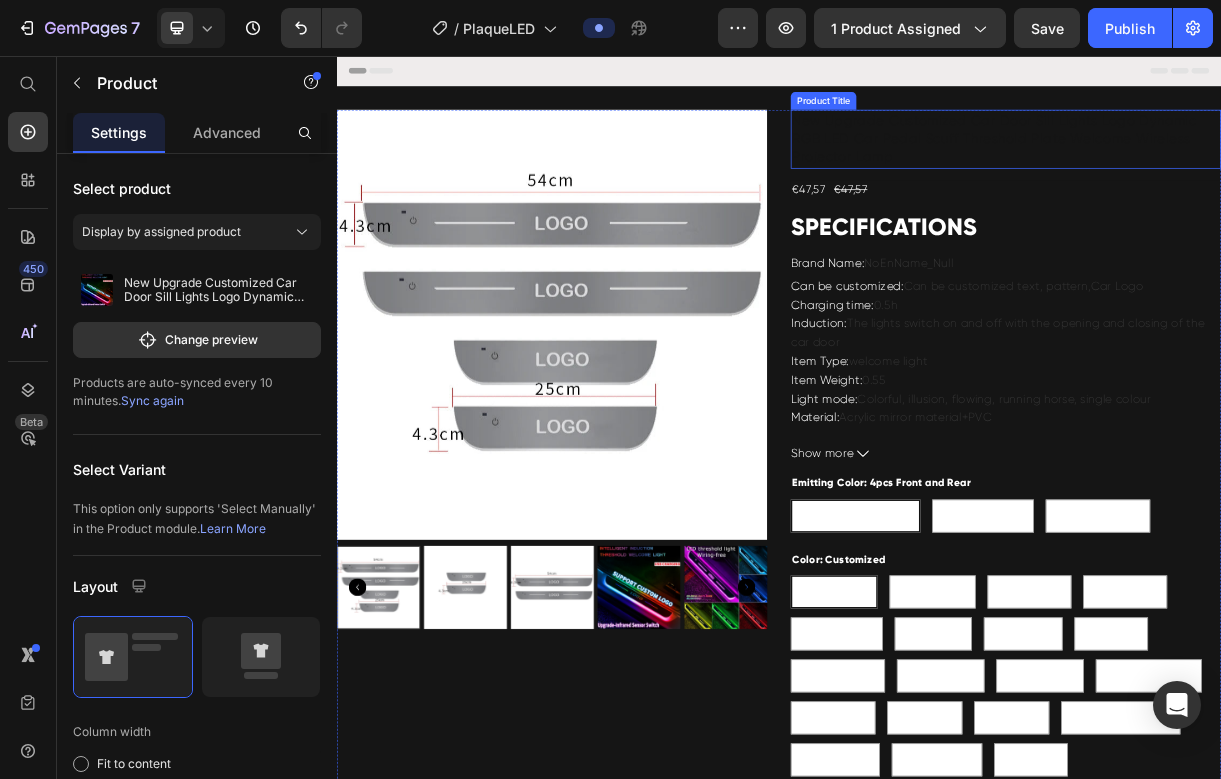 click on "New Upgrade Customized Car Door Sill Lights Logo Dynamic RGB LED Car Pedal Scuff Threshold Plate Welcome Wireless Projector Lamp" at bounding box center (1245, 169) 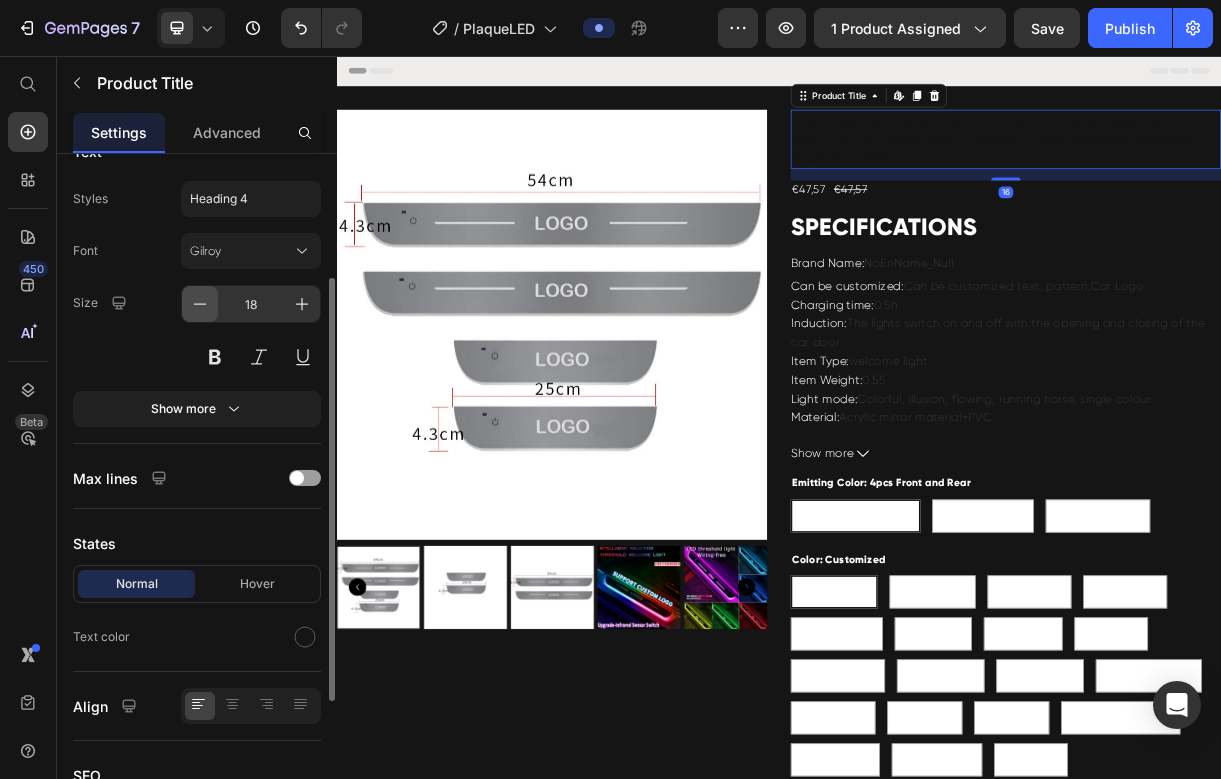 scroll, scrollTop: 317, scrollLeft: 0, axis: vertical 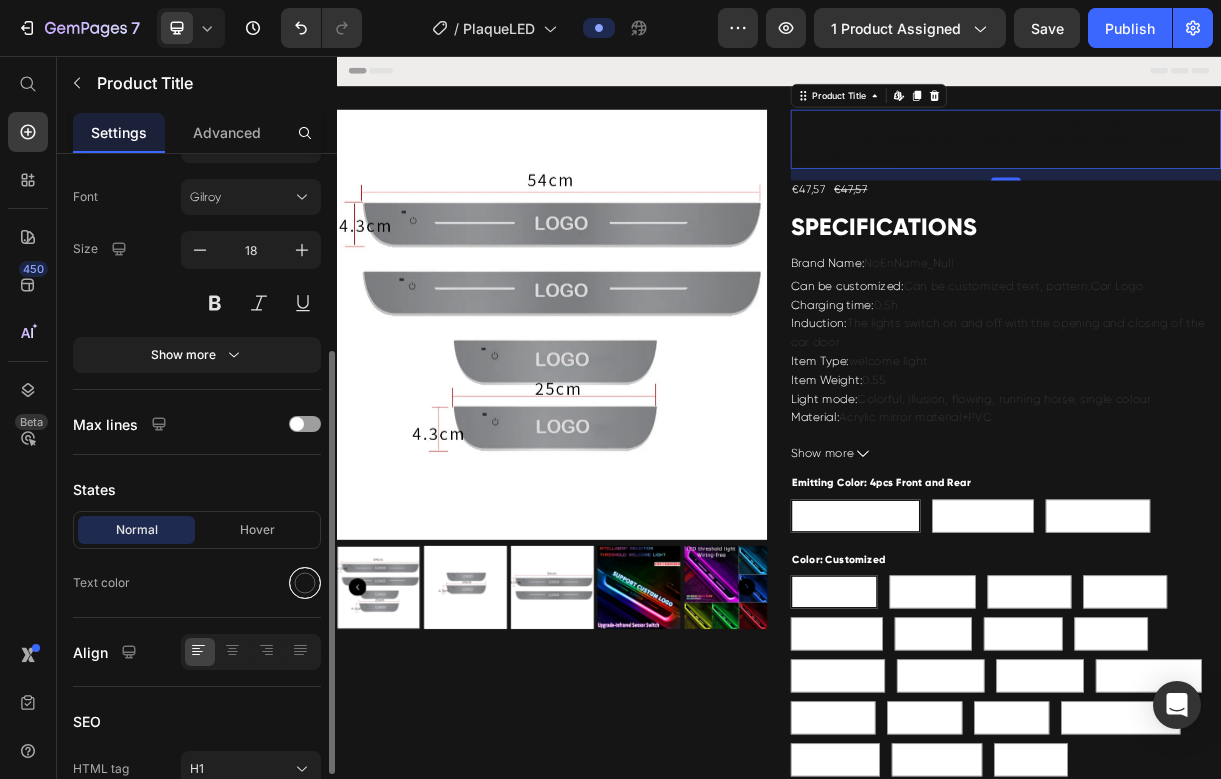 click at bounding box center [305, 583] 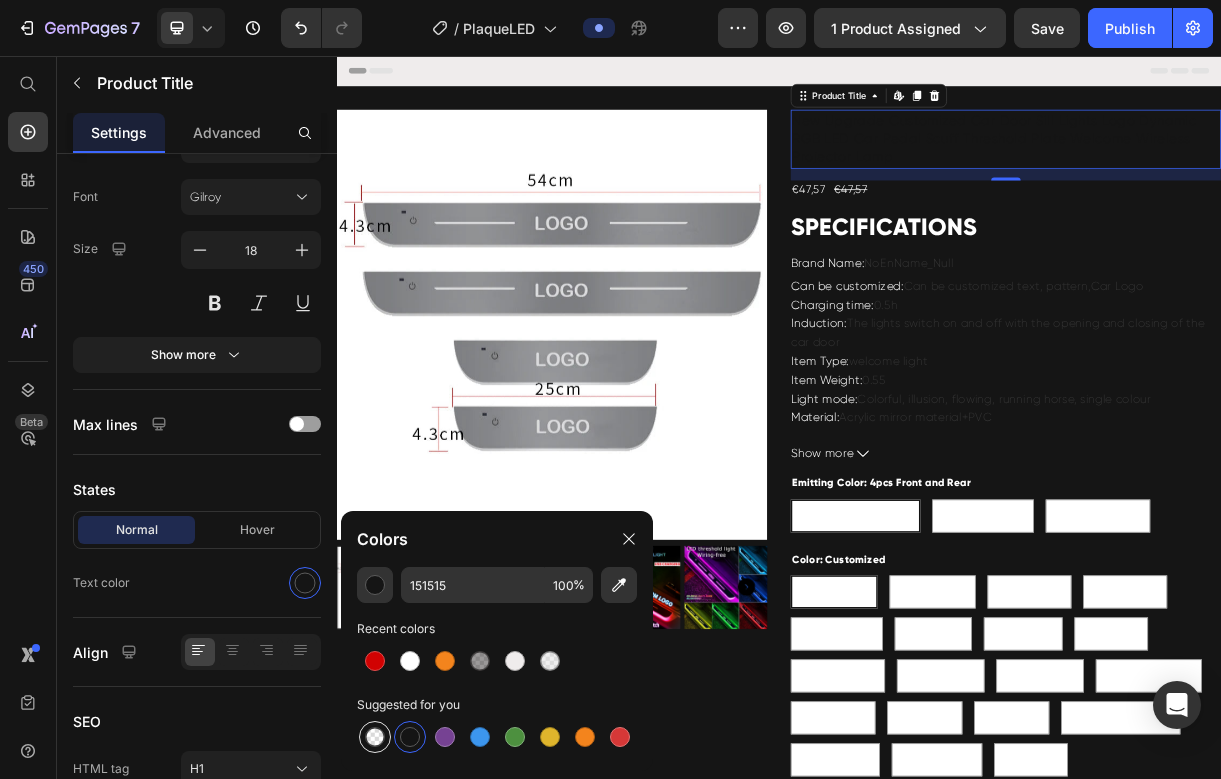 click at bounding box center [375, 737] 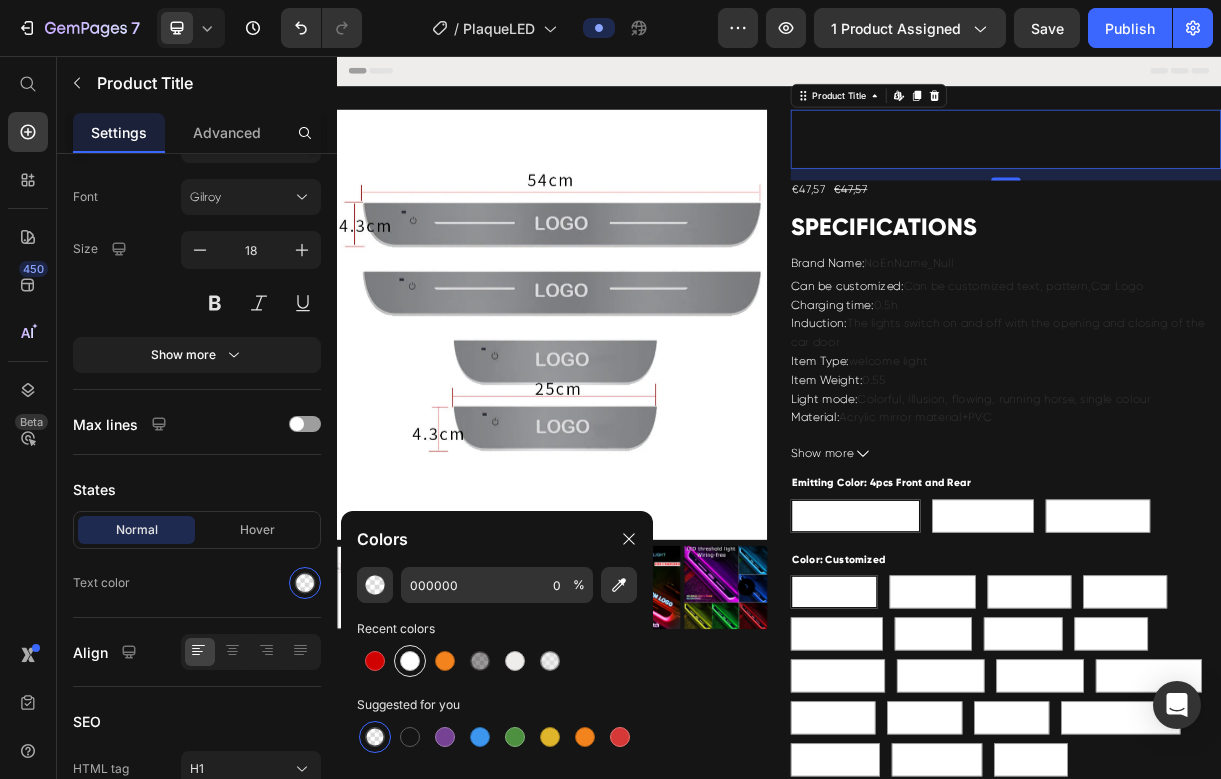 click at bounding box center (410, 661) 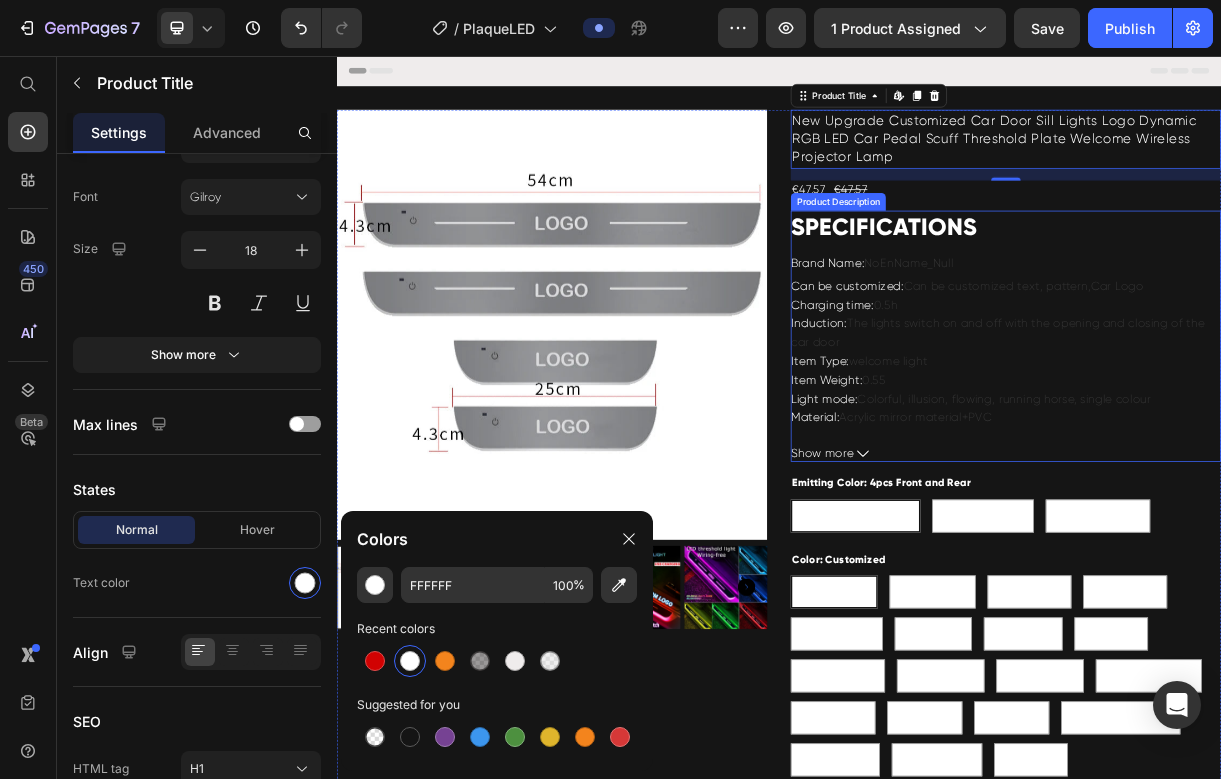 click on "Can be customized text, pattern,Car Logo" at bounding box center (1269, 367) 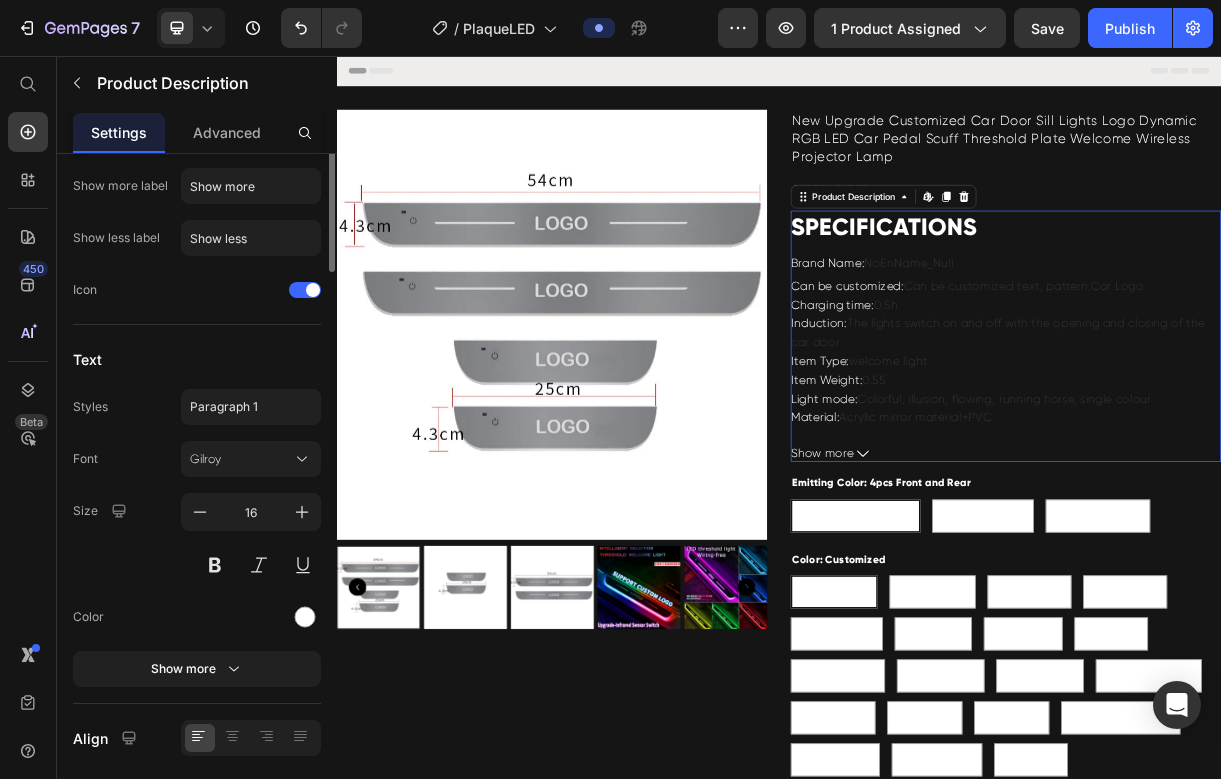 scroll, scrollTop: 0, scrollLeft: 0, axis: both 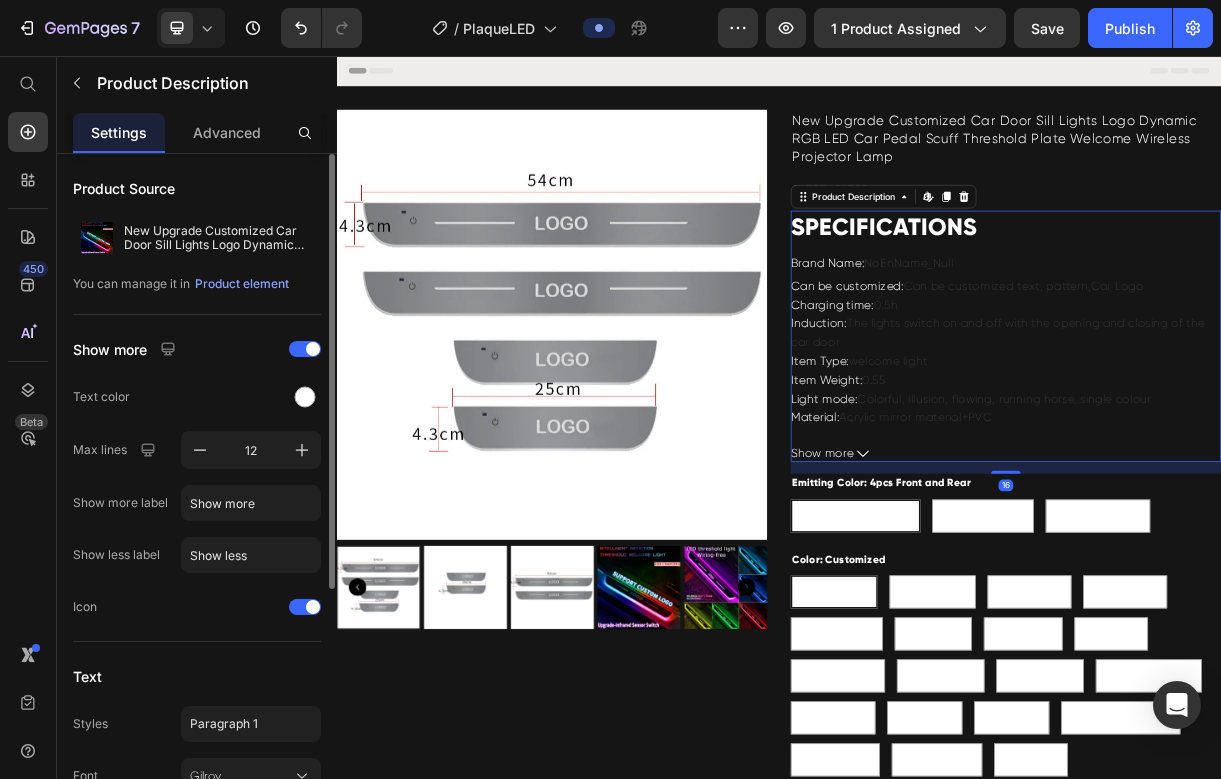 click on "NoEnName_Null" at bounding box center [1112, 337] 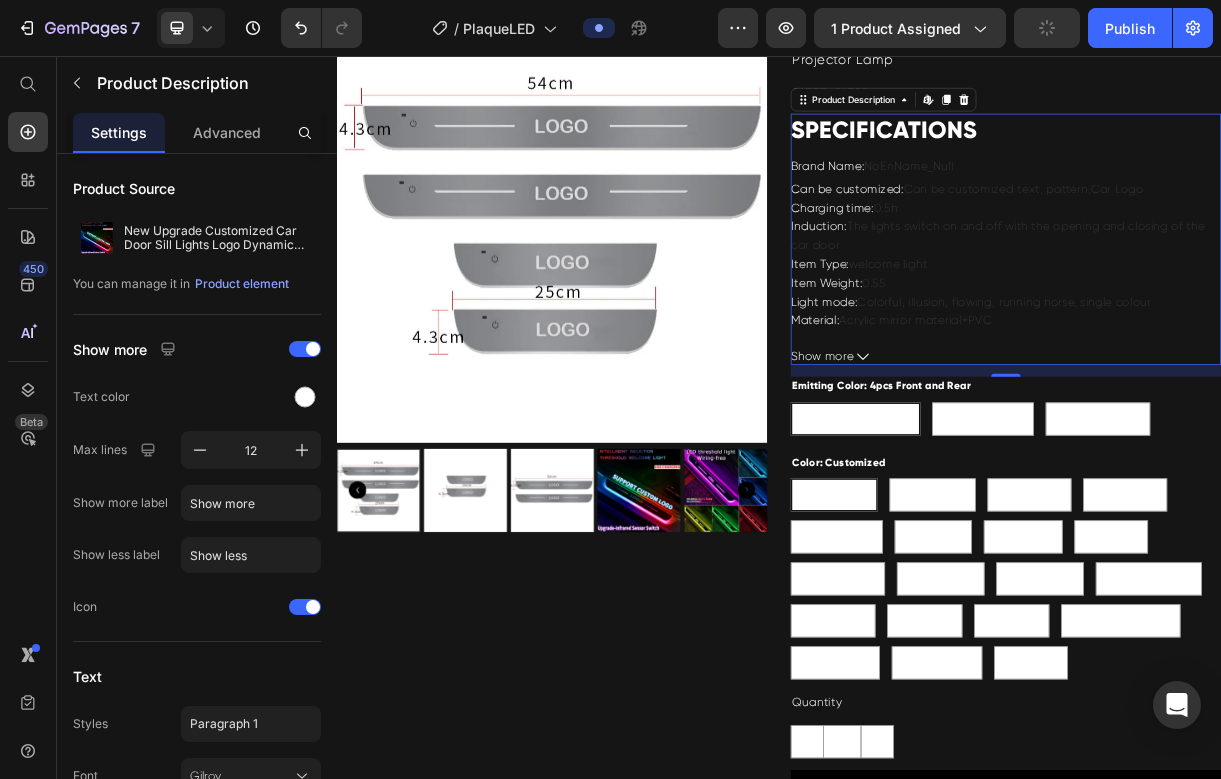 scroll, scrollTop: 21, scrollLeft: 0, axis: vertical 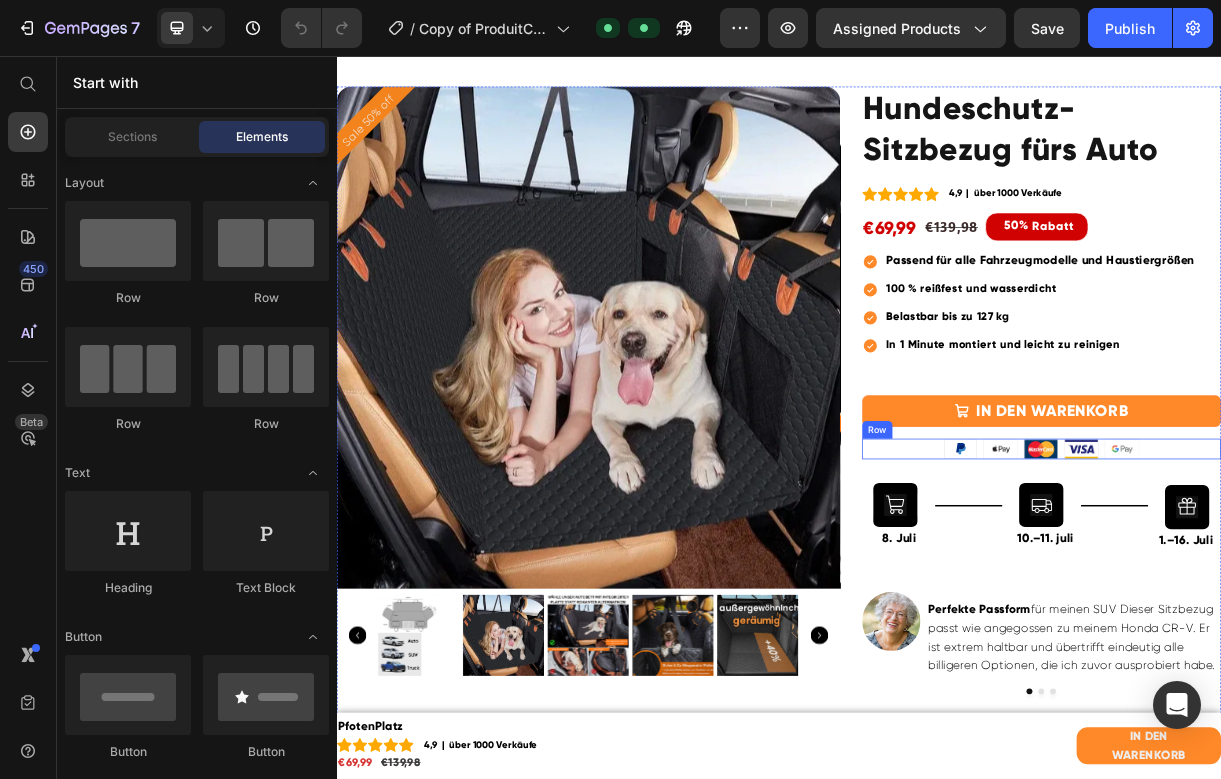 click on "Image Image Image Image Image Row" at bounding box center [1294, 589] 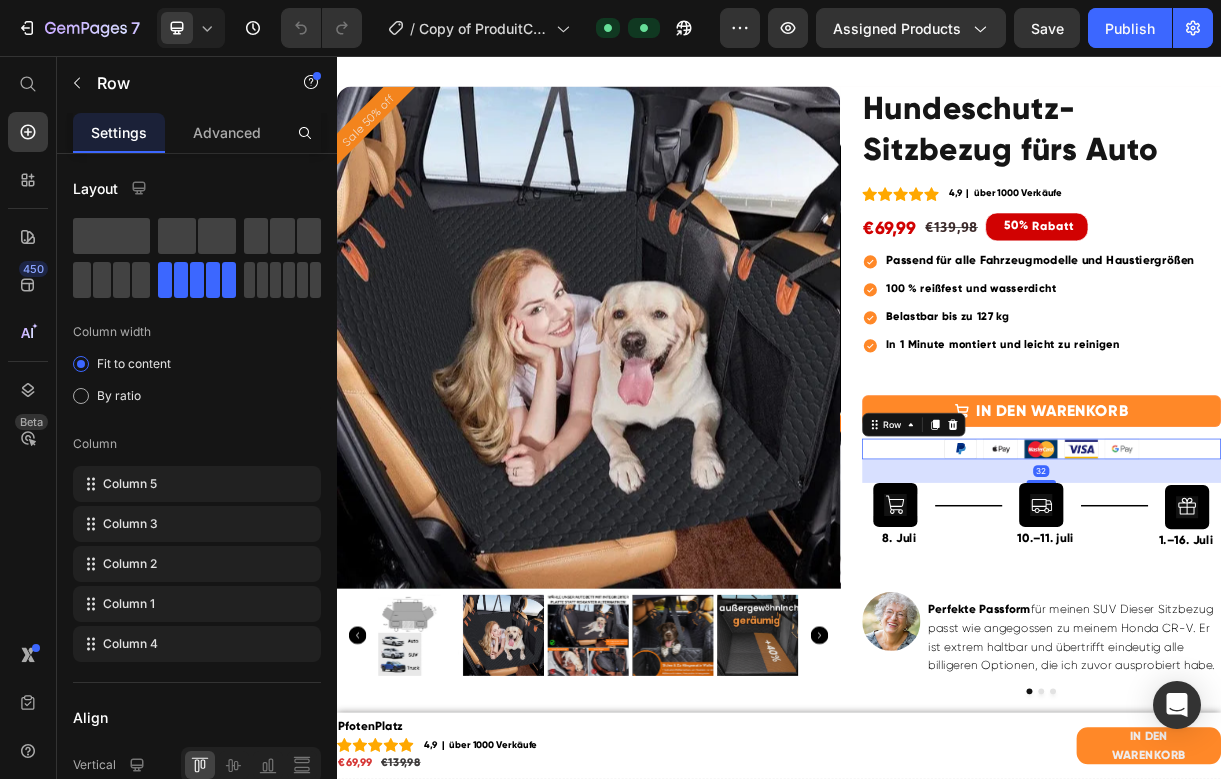 click on "Image Image Image Image Image Row   32" at bounding box center (1294, 589) 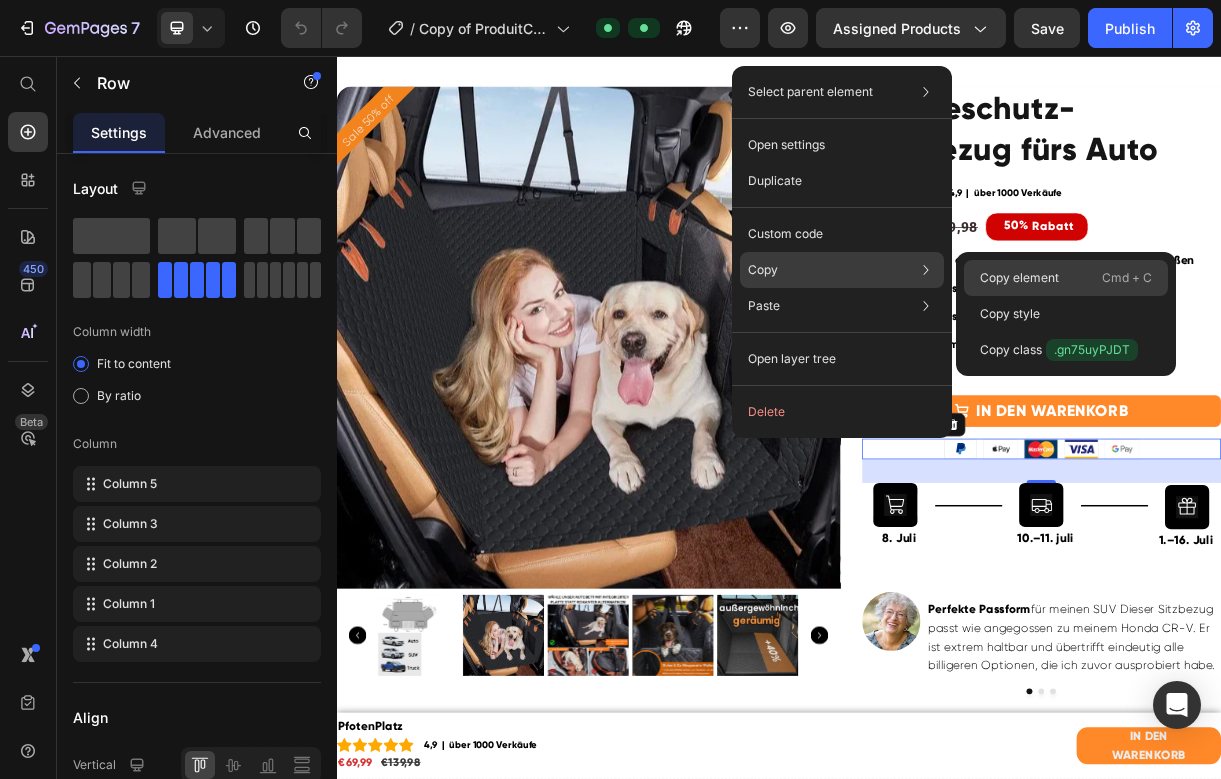 click on "Copy element" at bounding box center (1019, 278) 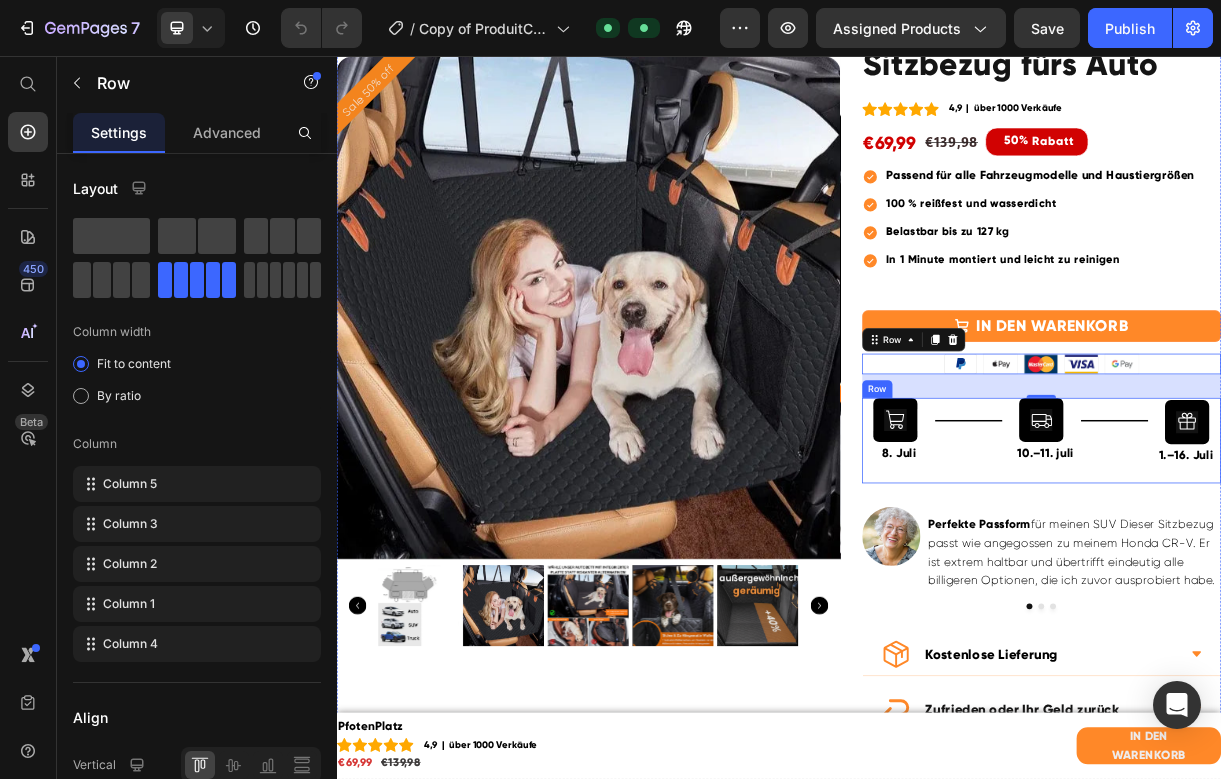 scroll, scrollTop: 204, scrollLeft: 0, axis: vertical 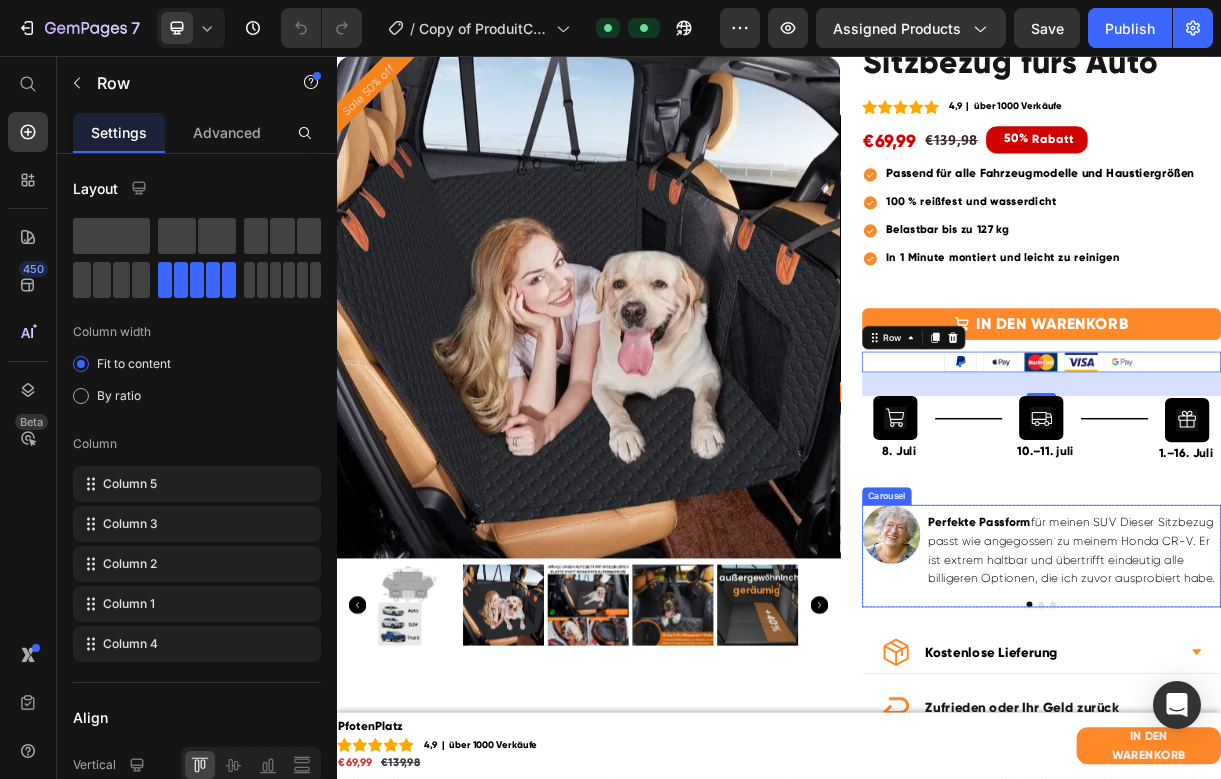 click on "Image Perfekte Passform  für meinen SUV Dieser Sitzbezug passt wie angegossen zu meinem Honda CR-V. Er ist extrem haltbar und übertrifft eindeutig alle billigeren Optionen, die ich zuvor ausprobiert habe. Text Block Row Image Großartig für große Hunde  Ich habe Kapitänssitze in meinem Geländewagen, und mein 120 kg schwerer Labrador liebt diese Abdeckung absolut! Text Block Row Image Erstklassiger Schutz und Komfort: Dieser Sitzbezug bietet hervorragenden Schutz für meinen Mercedes-Benz und schenkt meinem Boxer viel Platz, um sich bequem auszustrecken. Text Block Row" at bounding box center [1294, 734] 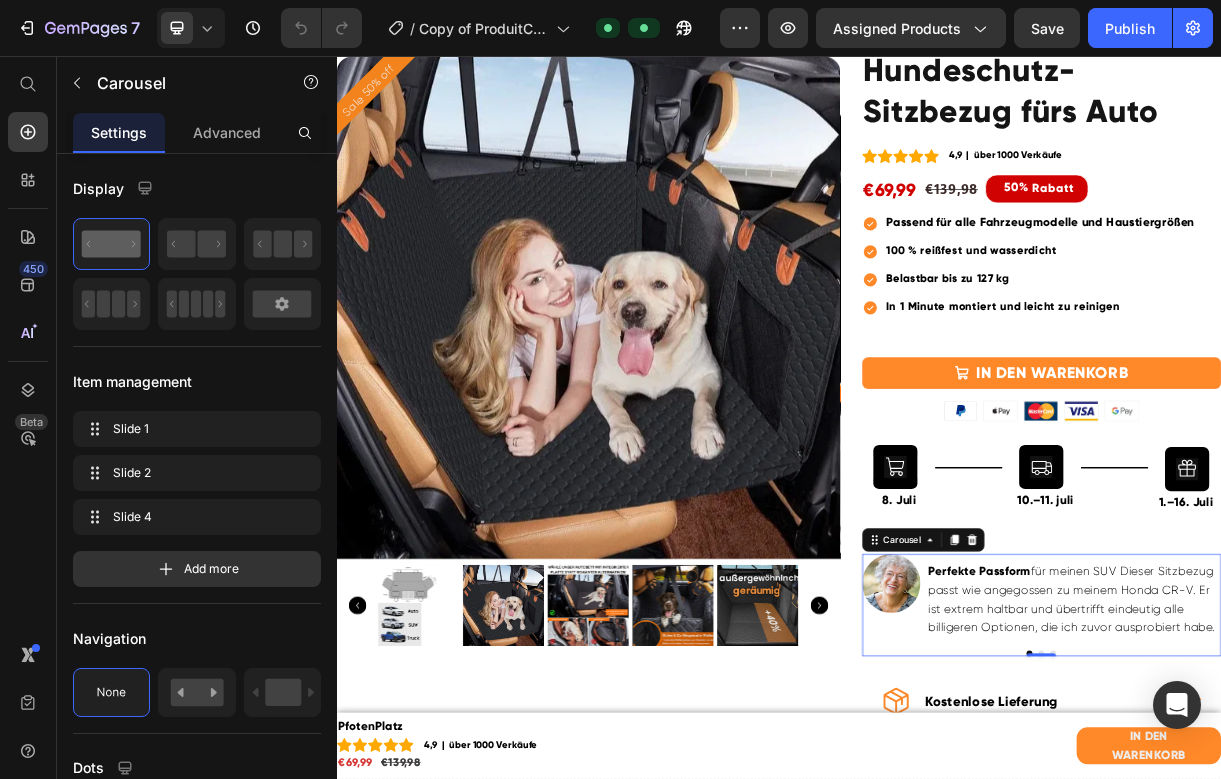 scroll, scrollTop: 154, scrollLeft: 0, axis: vertical 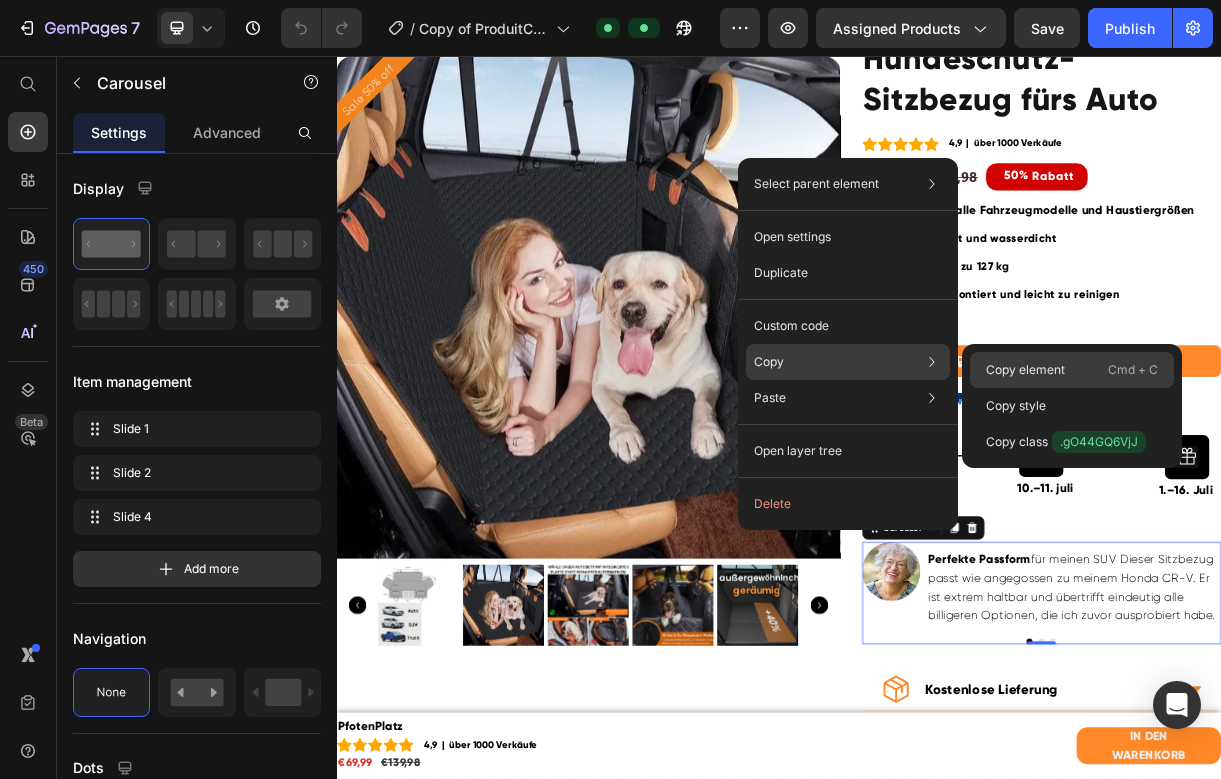click on "Copy element" at bounding box center [1025, 370] 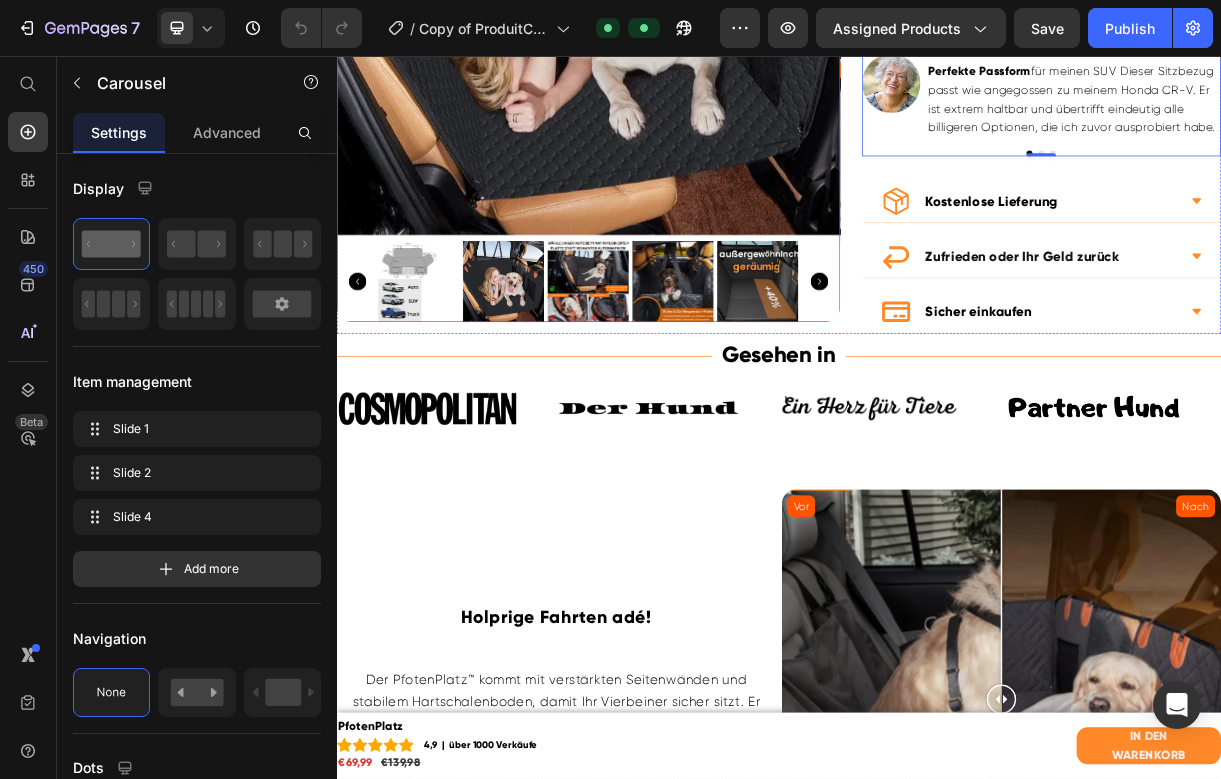 scroll, scrollTop: 823, scrollLeft: 0, axis: vertical 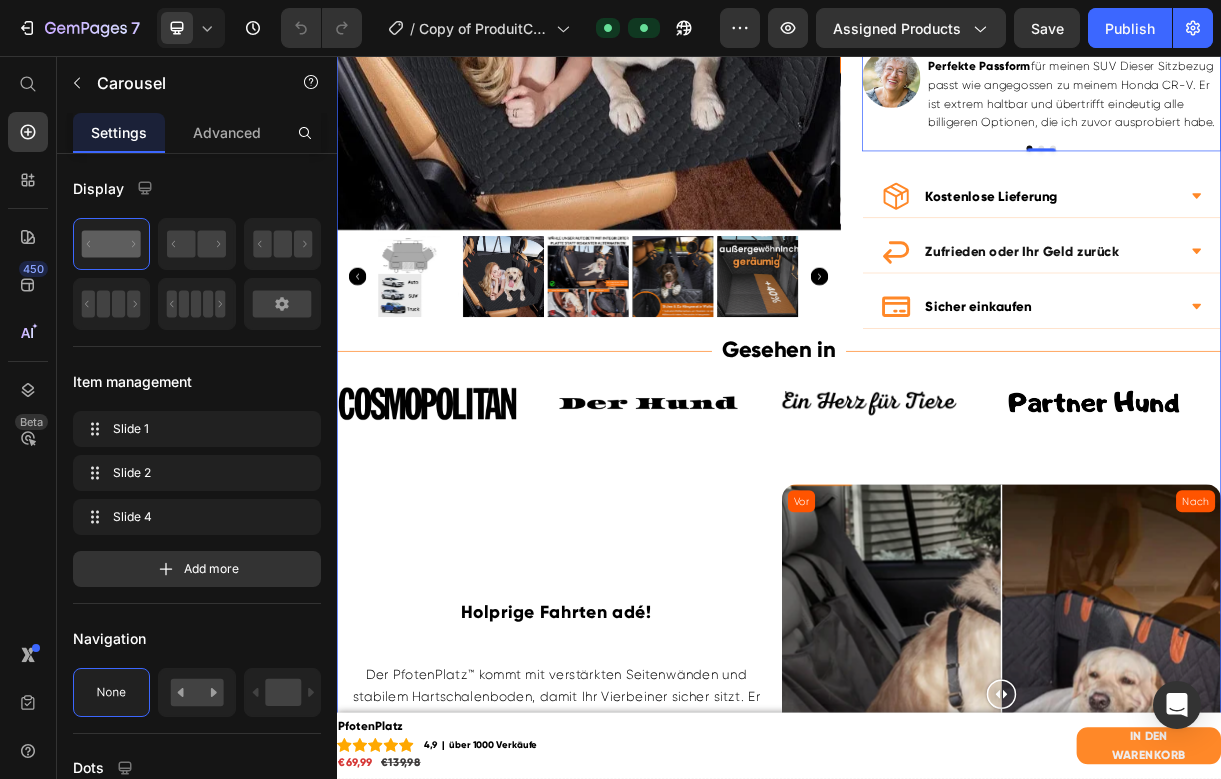 click on "Image Image Row Image Image Image Image Row Image Image Marquee" at bounding box center [937, 535] 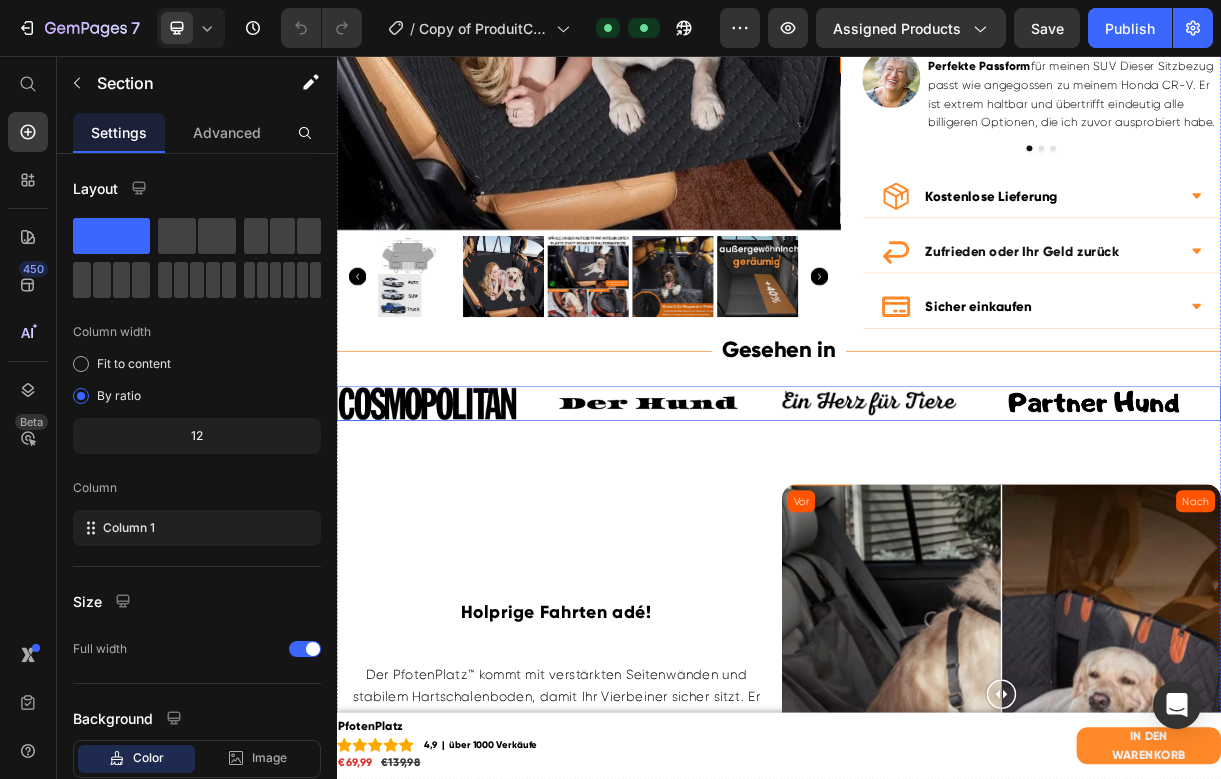 click on "Image Row" at bounding box center [788, 527] 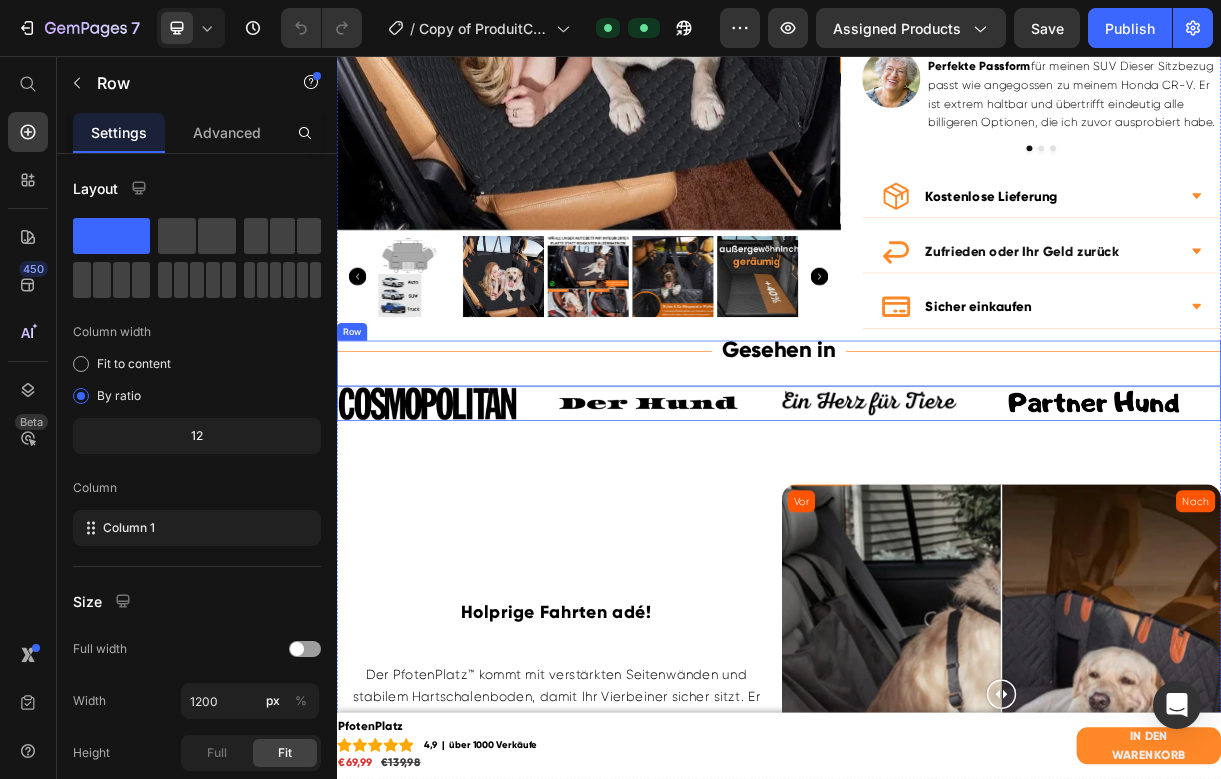 click on "Title Line Gesehen in  Text Block                Title Line Row" at bounding box center (937, 473) 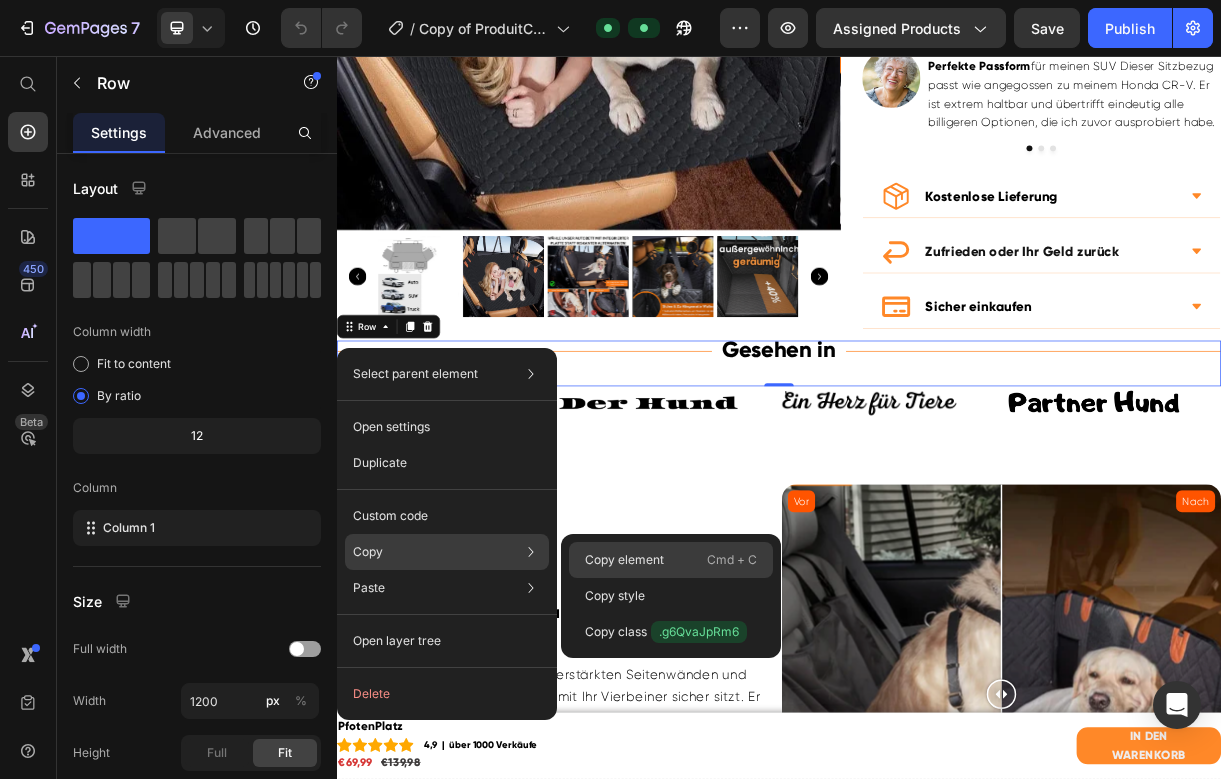 click on "Copy element" at bounding box center [624, 560] 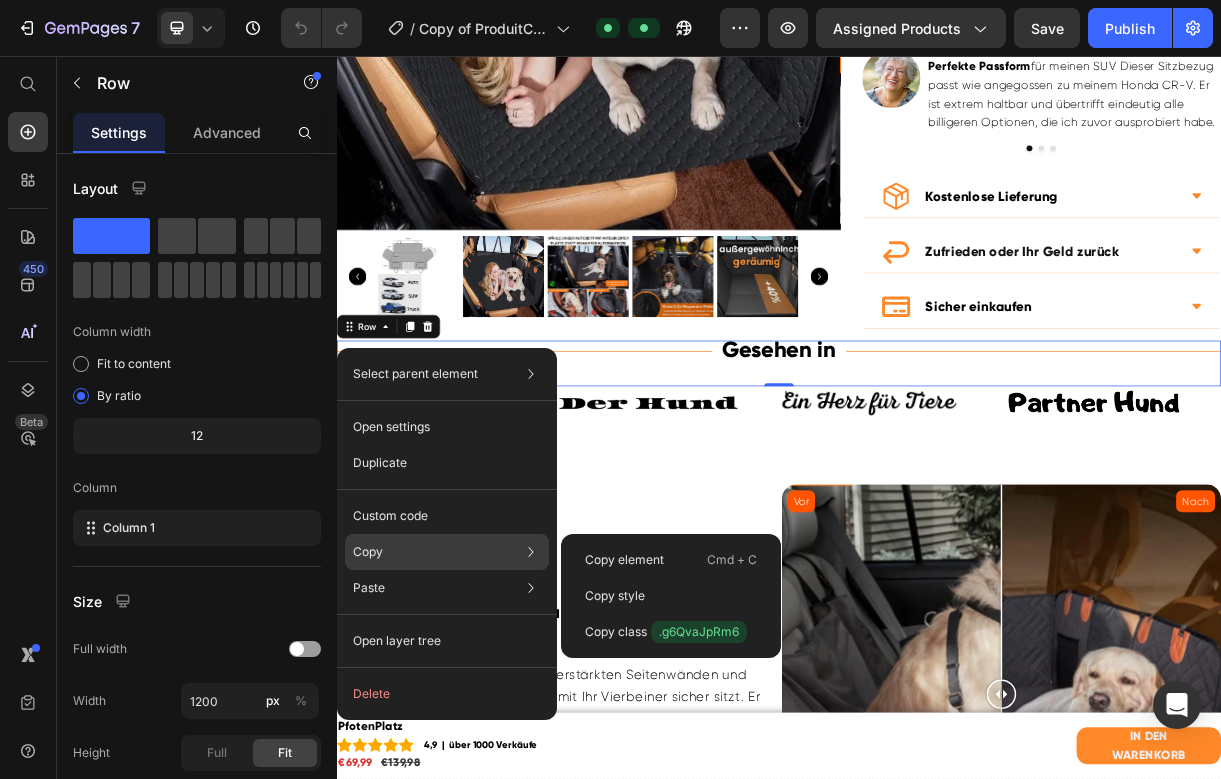 click on "Copy Copy element  Cmd + C Copy style  Copy class  .g6QvaJpRm6" 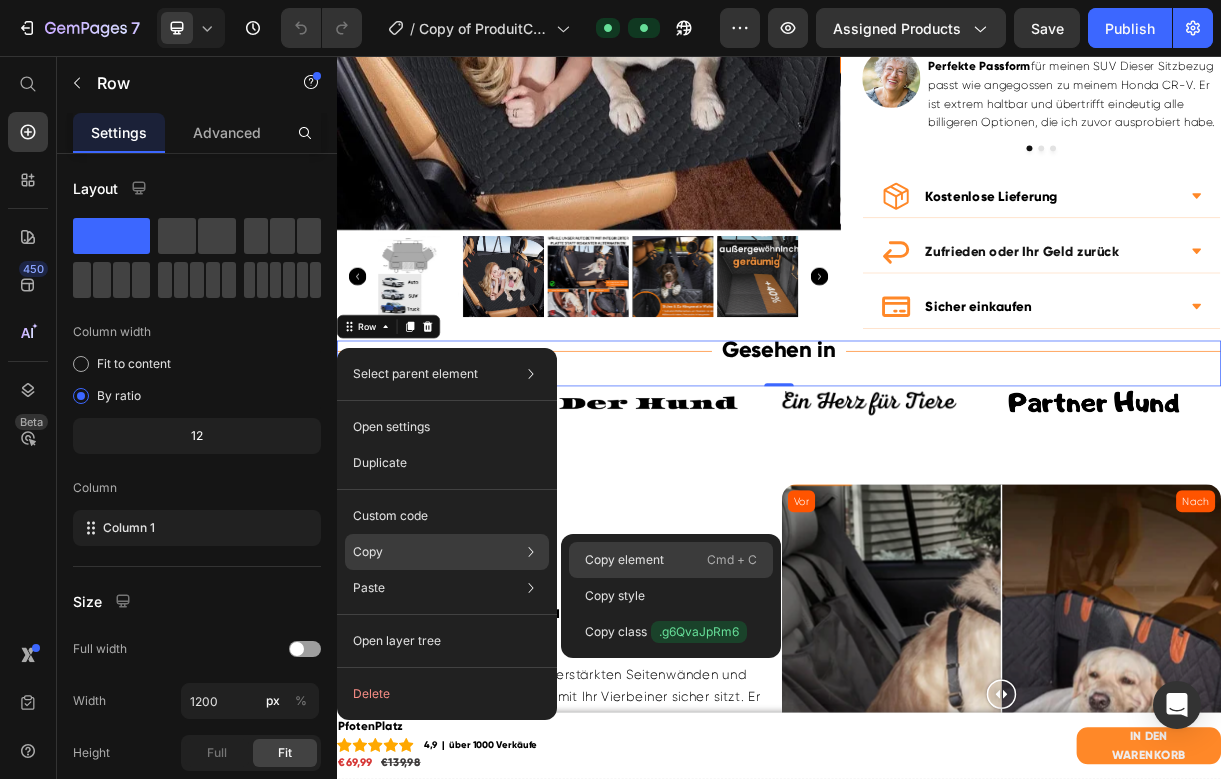 click on "Copy element  Cmd + C" 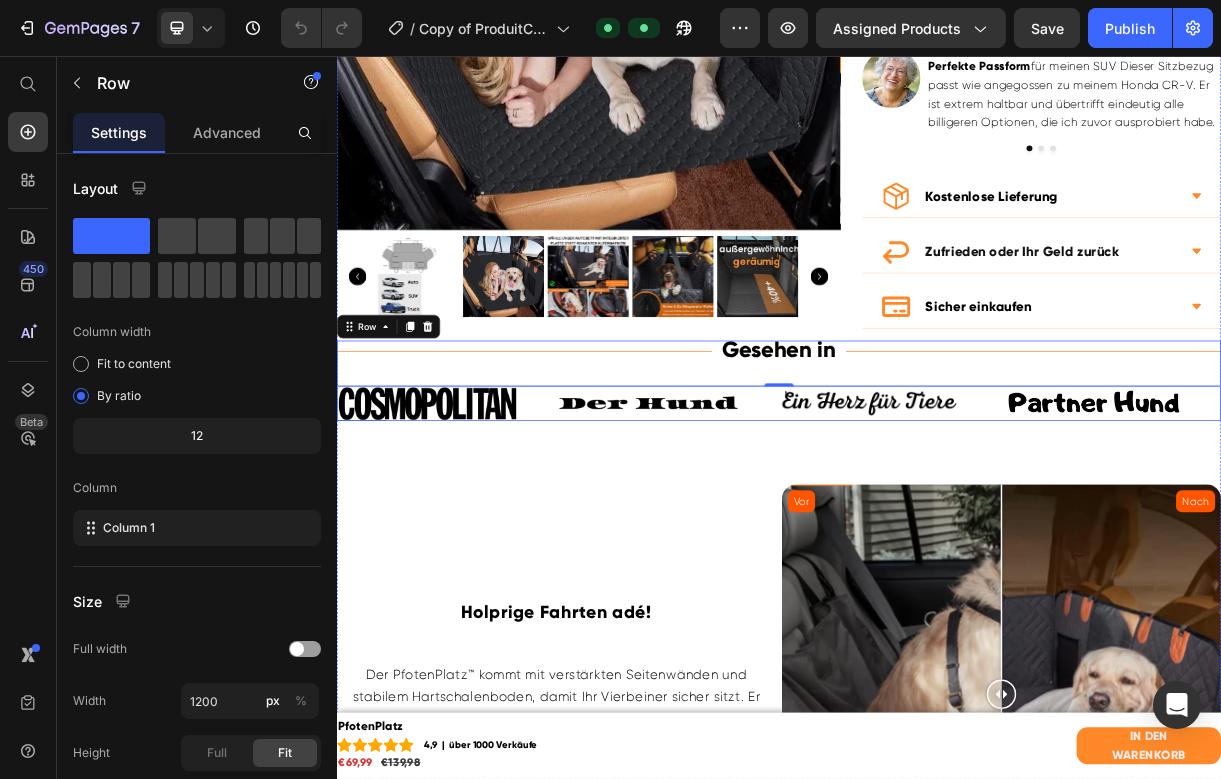 click on "Image Image Row Image Image" at bounding box center [938, 527] 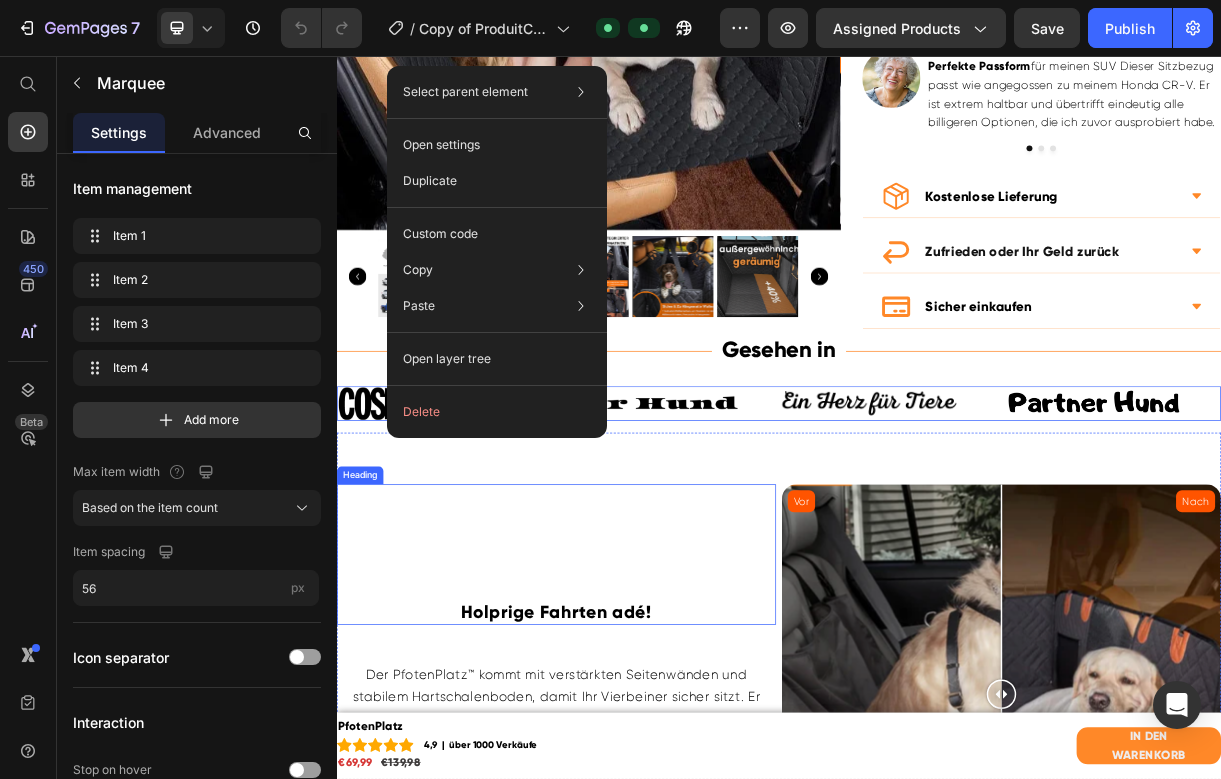 click on "Holprige Fahrten adé! Heading" at bounding box center (635, 732) 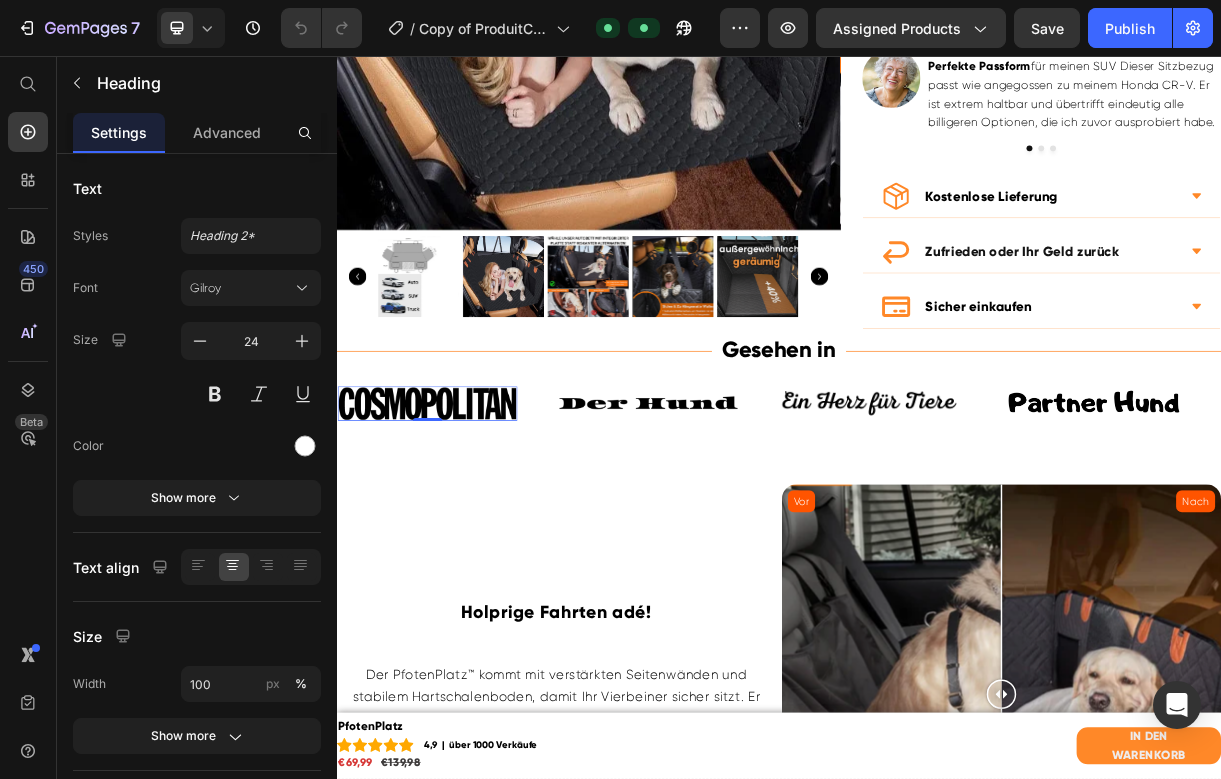 click at bounding box center [460, 527] 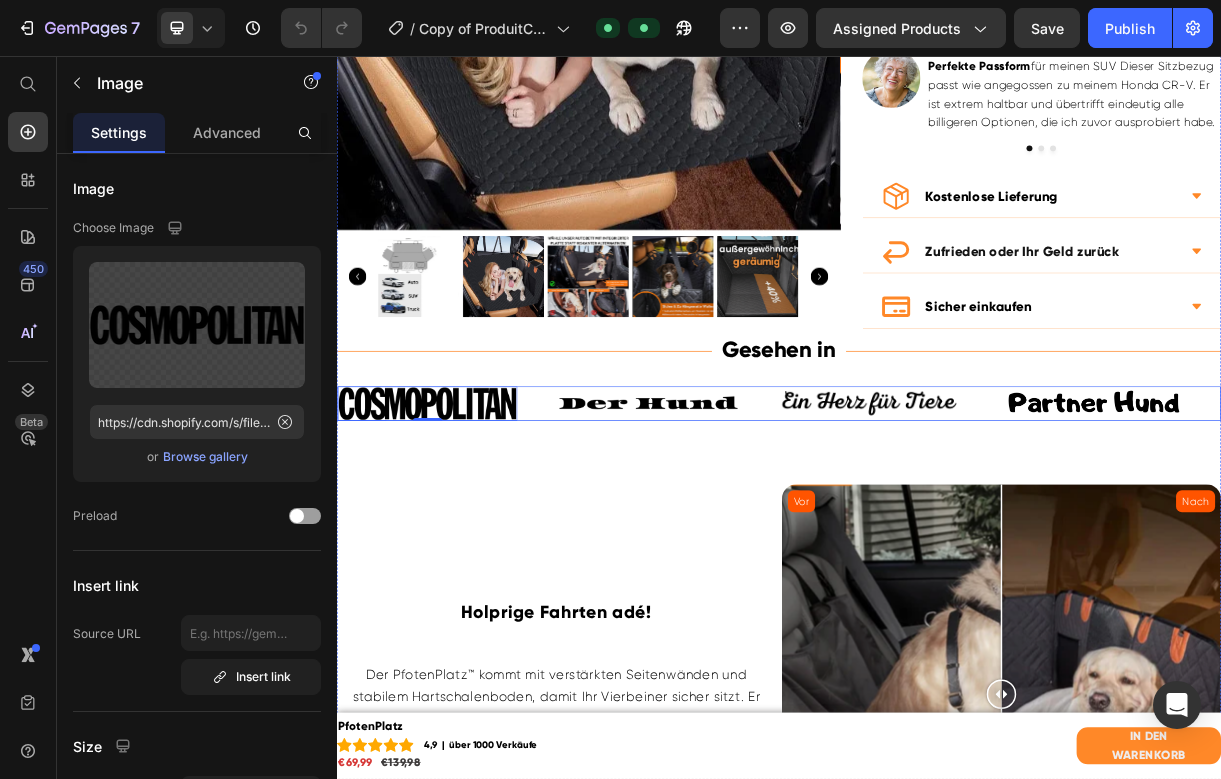 click on "Image   0" at bounding box center (488, 527) 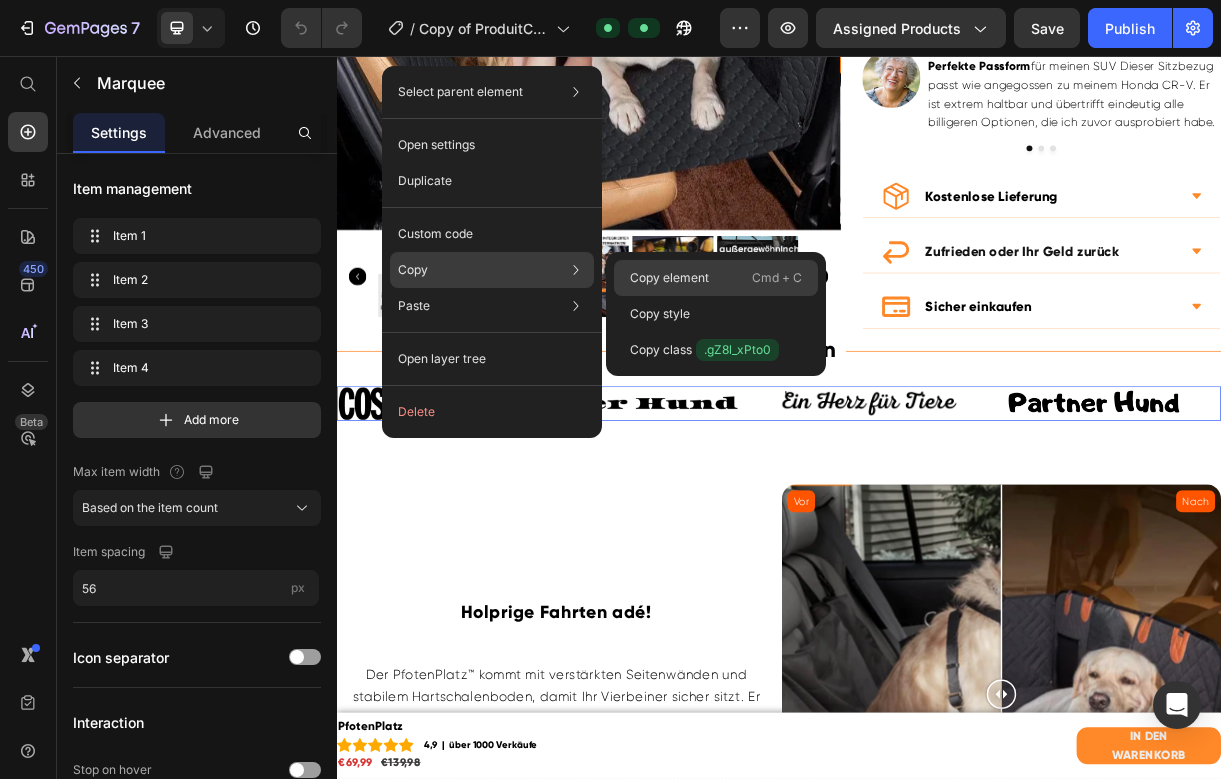 click on "Copy element" at bounding box center [669, 278] 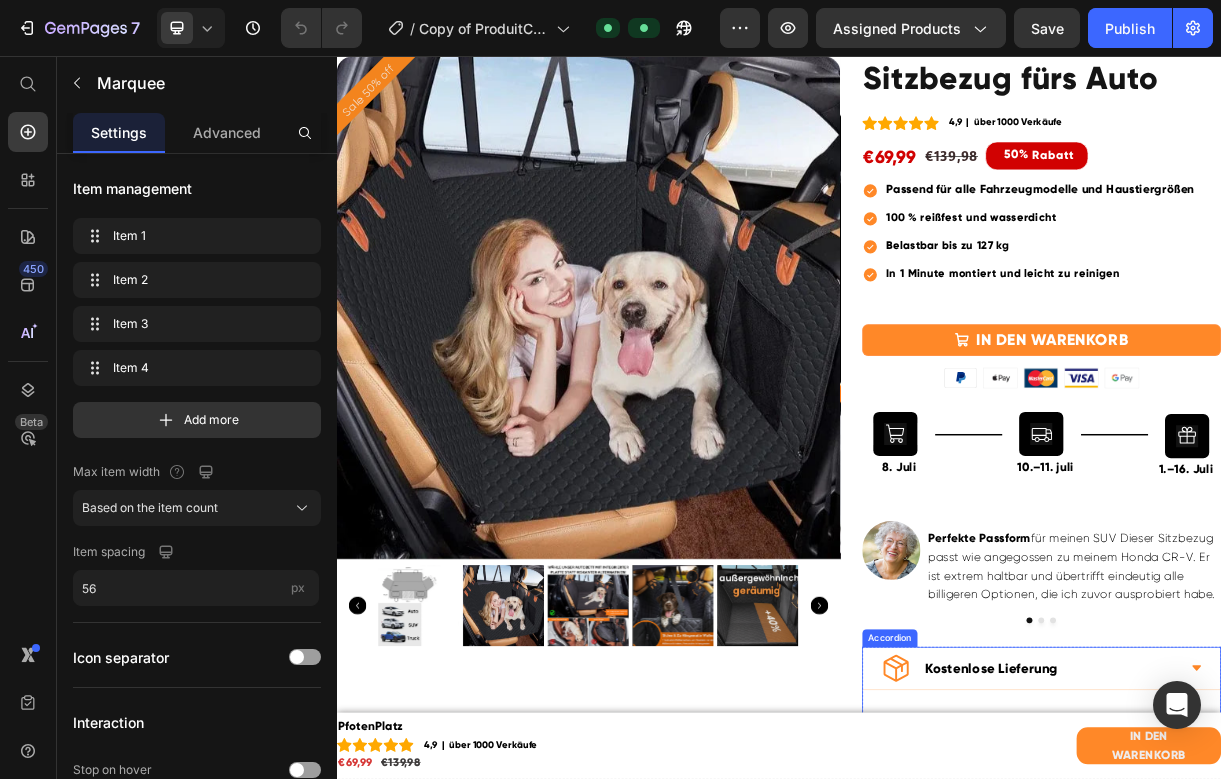 scroll, scrollTop: 0, scrollLeft: 0, axis: both 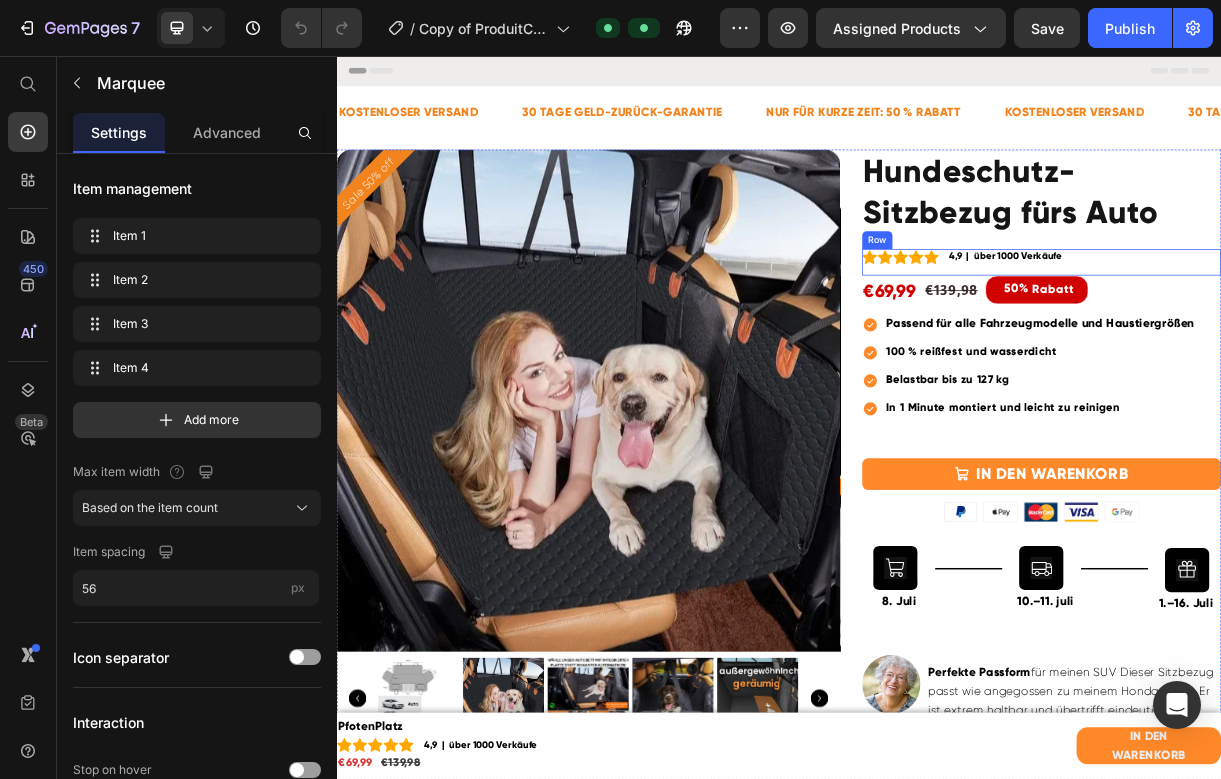 click on "Icon Icon Icon Icon Icon Icon List 4,9  |  über 1000 Verkäufe Text Block Row" at bounding box center [1294, 336] 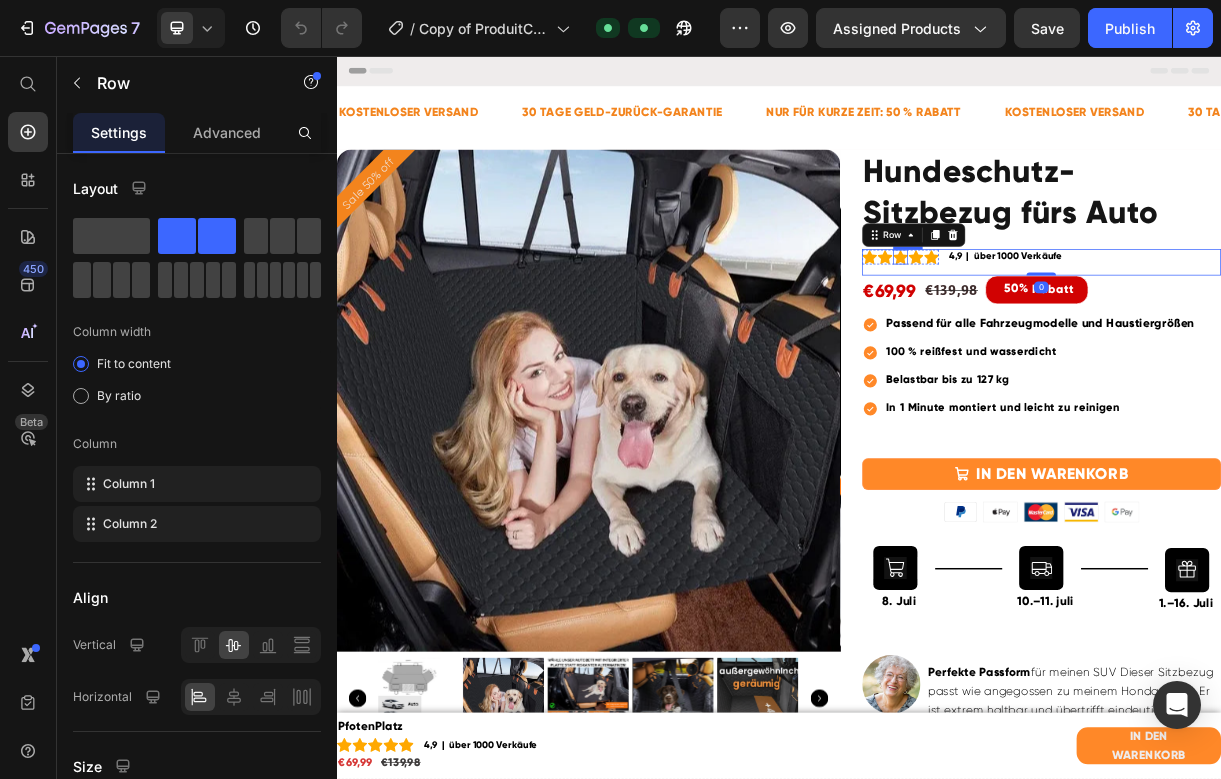 click 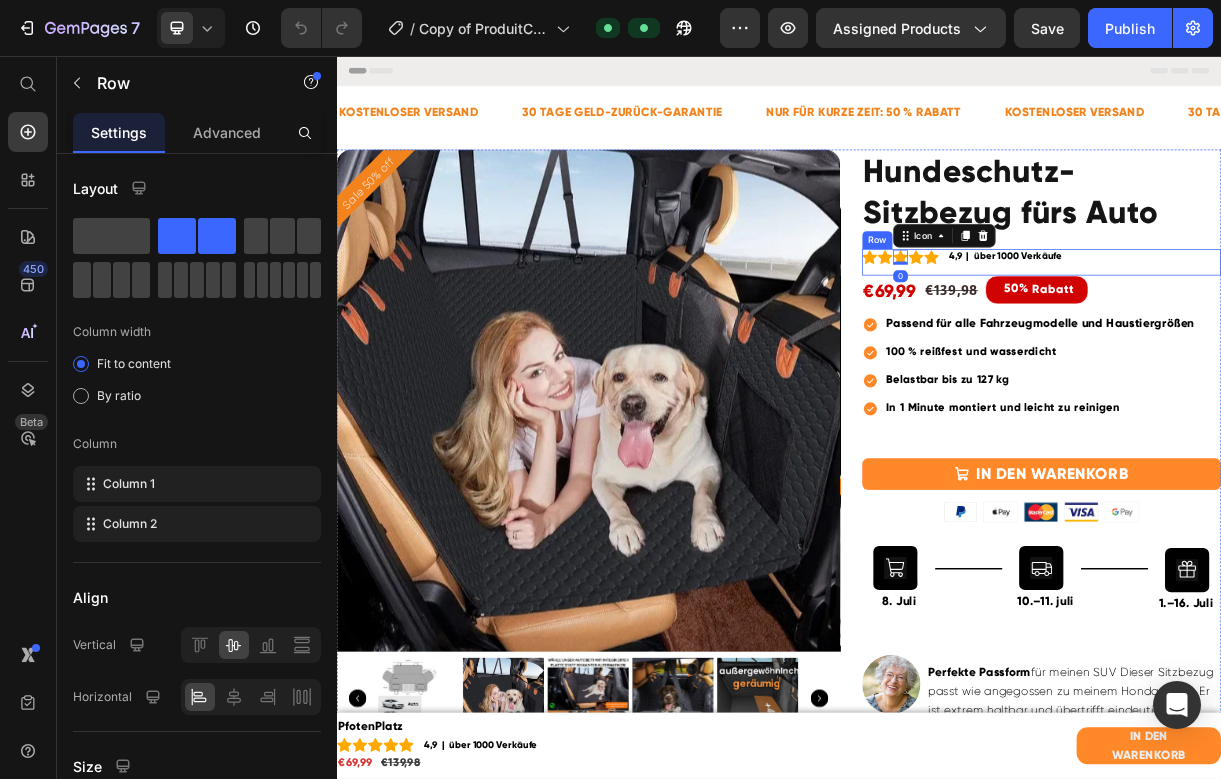 click on "Icon Icon Icon   0 Icon Icon Icon List 4,9  |  über 1000 Verkäufe Text Block Row" at bounding box center (1294, 336) 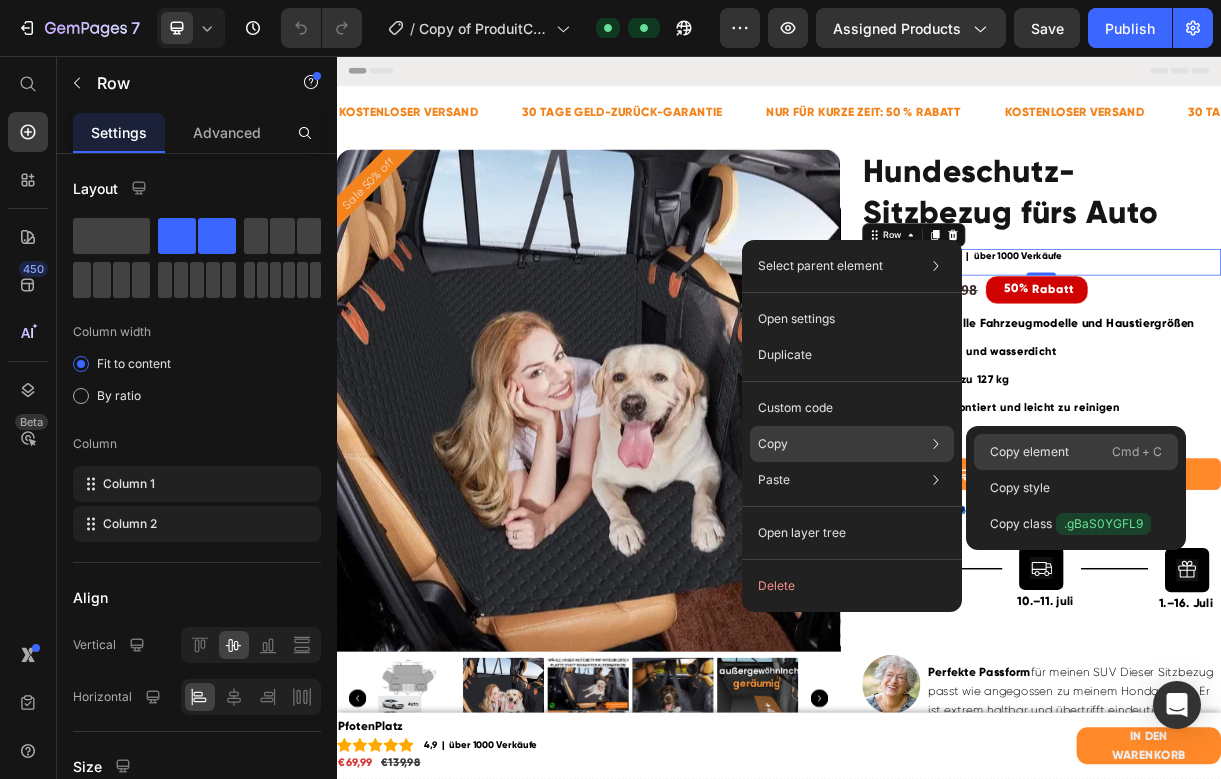 click on "Copy element" at bounding box center (1029, 452) 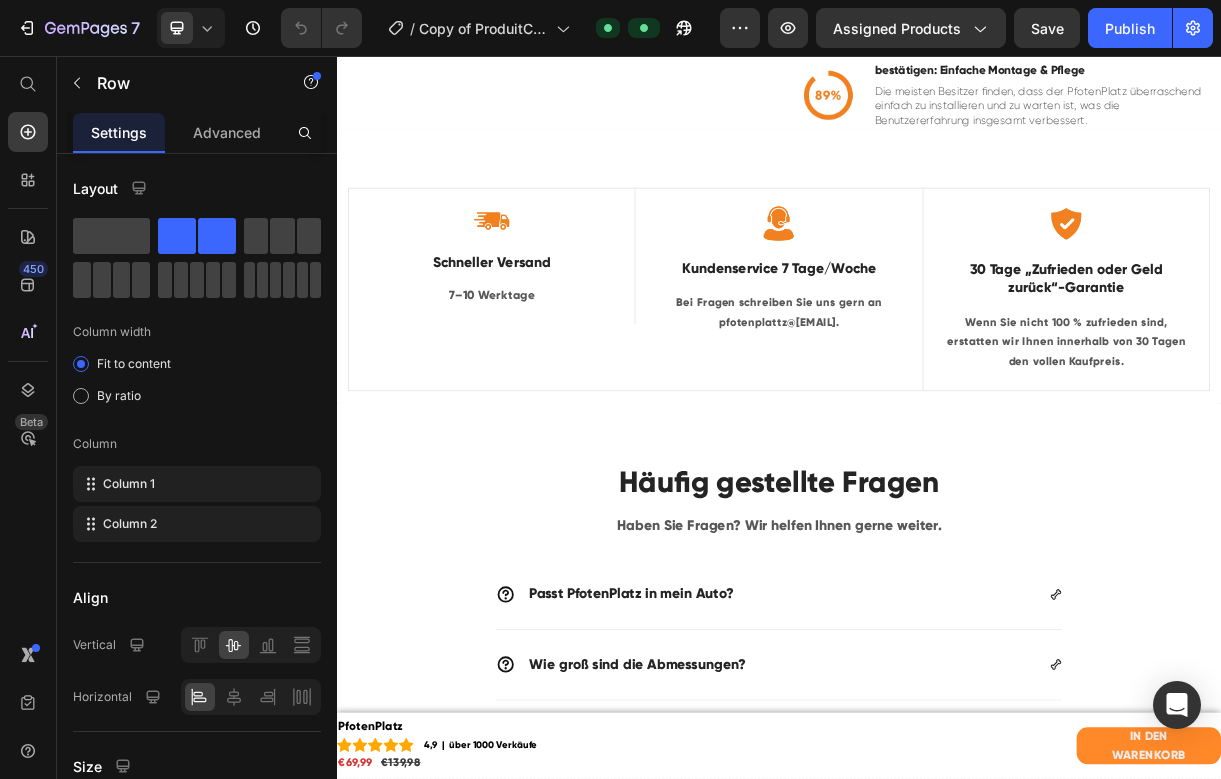 scroll, scrollTop: 6453, scrollLeft: 0, axis: vertical 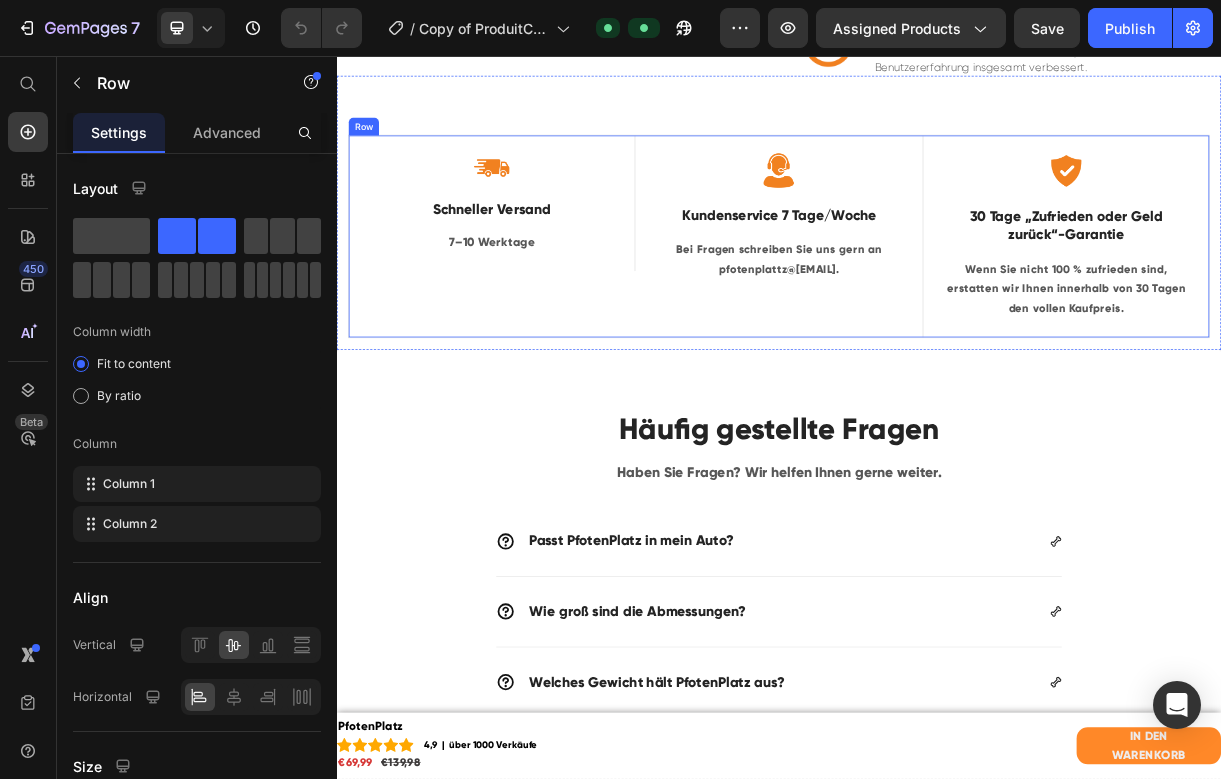 click on "Image Schneller Versand Text Block 7–10 Werktage Text block Row" at bounding box center [547, 299] 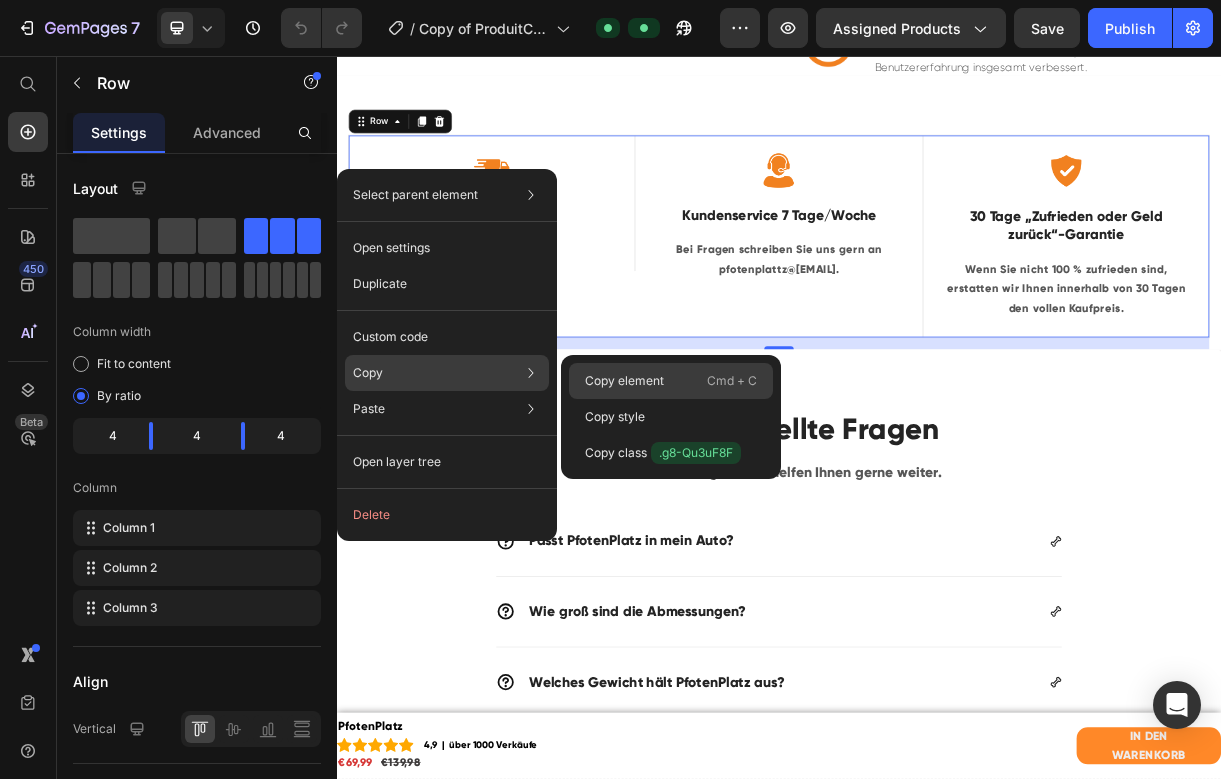 click on "Copy element" at bounding box center [624, 381] 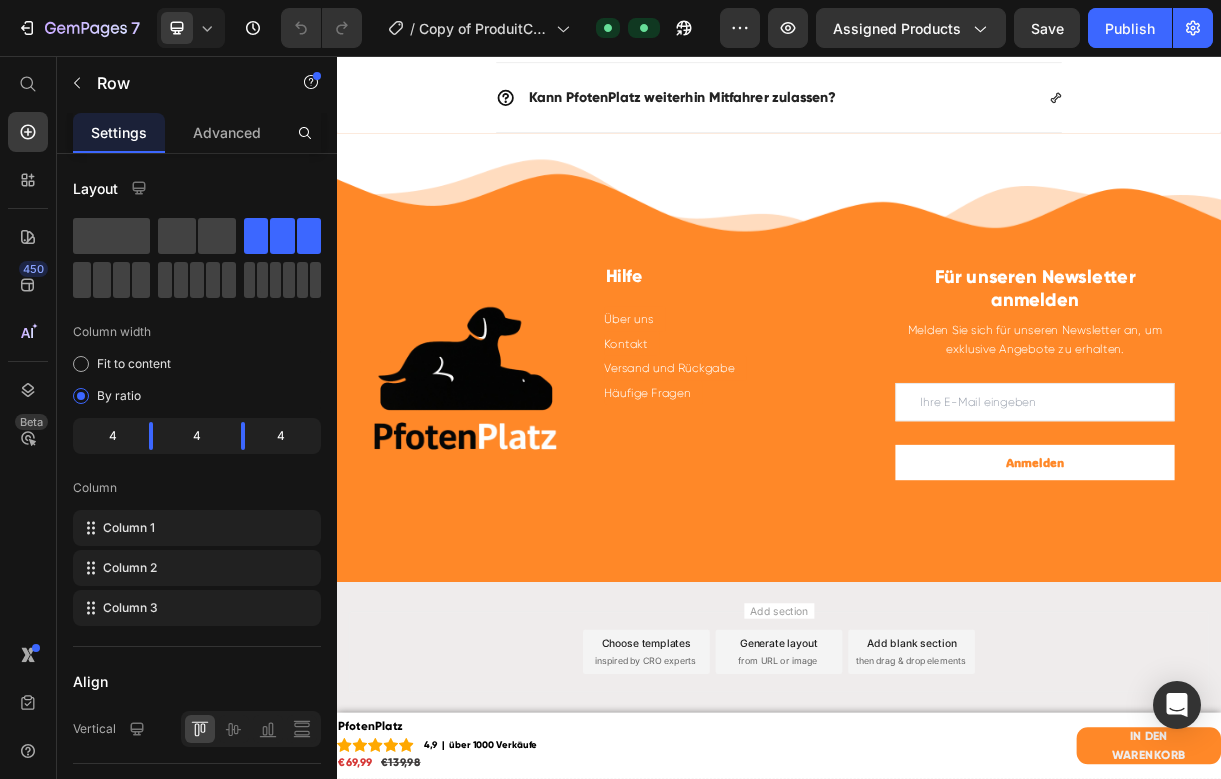 scroll, scrollTop: 7808, scrollLeft: 0, axis: vertical 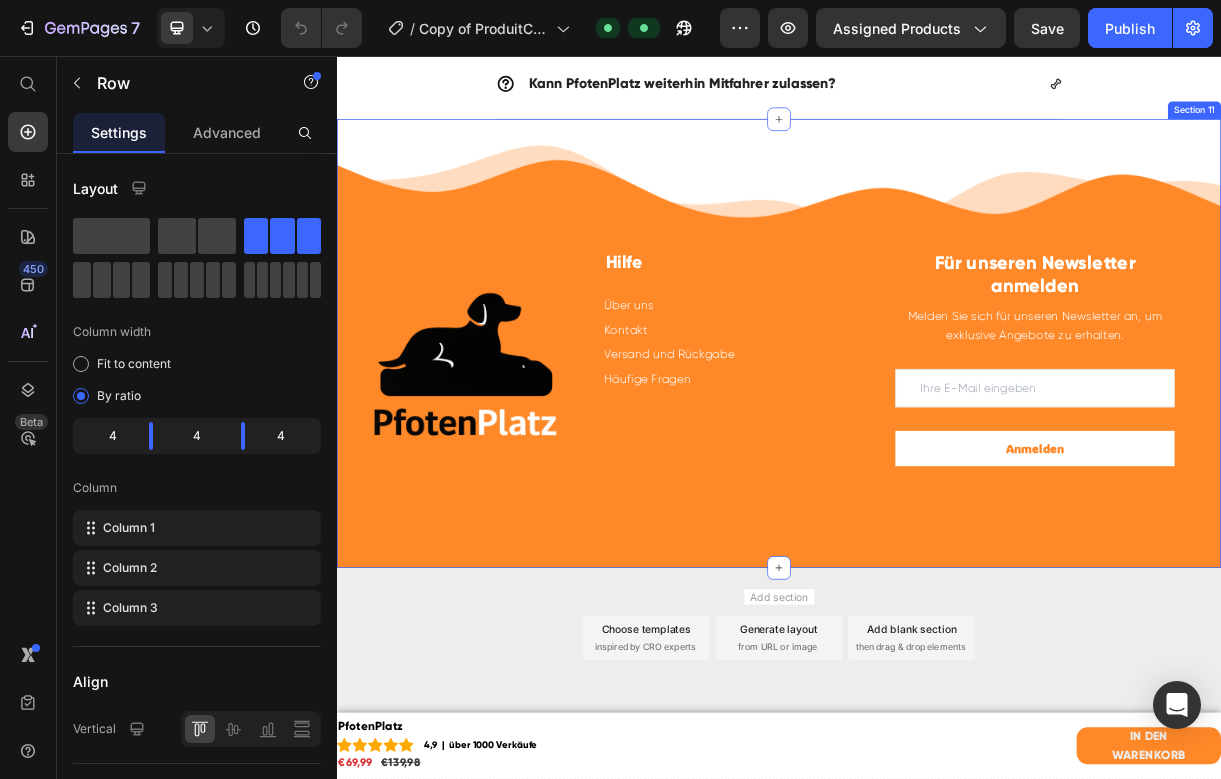 click on "Hilfe Heading Über uns Button Kontakt Button Versand und Rückgabe Button Häufige Fragen Button Row Image Row Row Für unseren Newsletter anmelden Heading Melden Sie sich für unseren Newsletter an, um exklusive Angebote zu erhalten. Text block Email Field Row Anmelden Submit Button Contact Form Row Row Section 11" at bounding box center (937, 446) 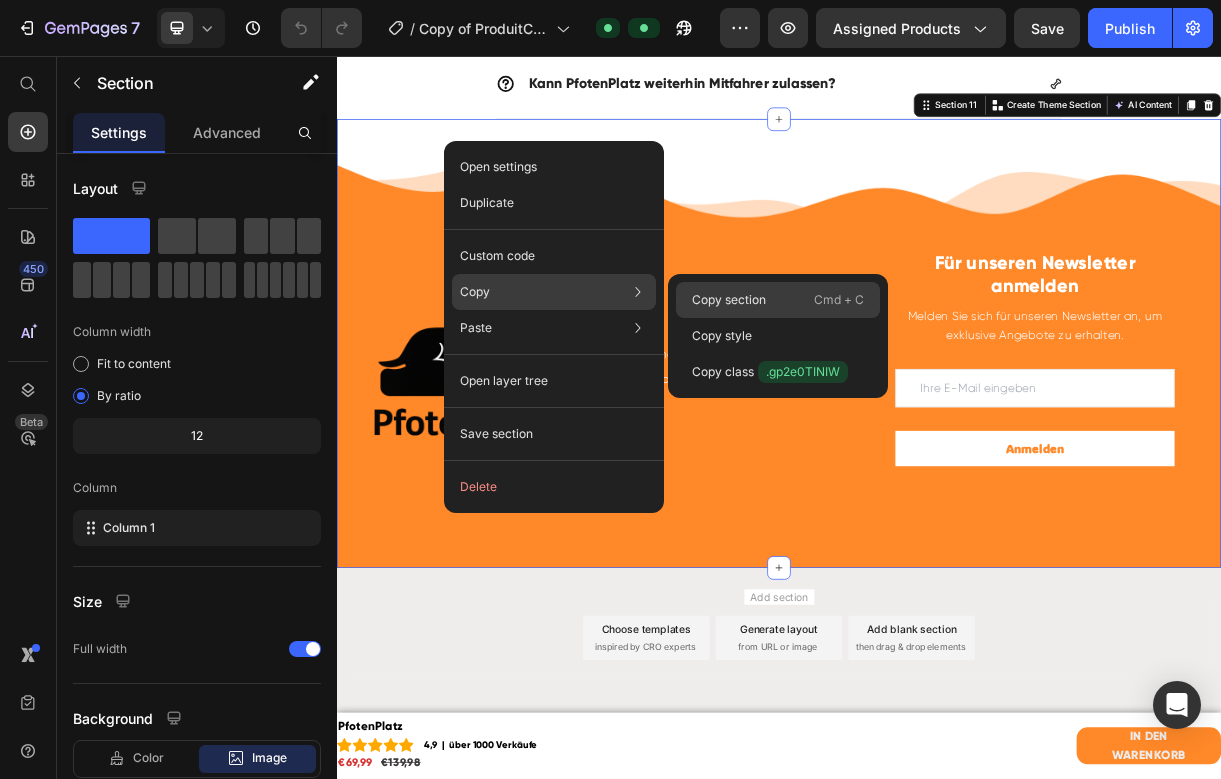 click on "Copy section" at bounding box center [729, 300] 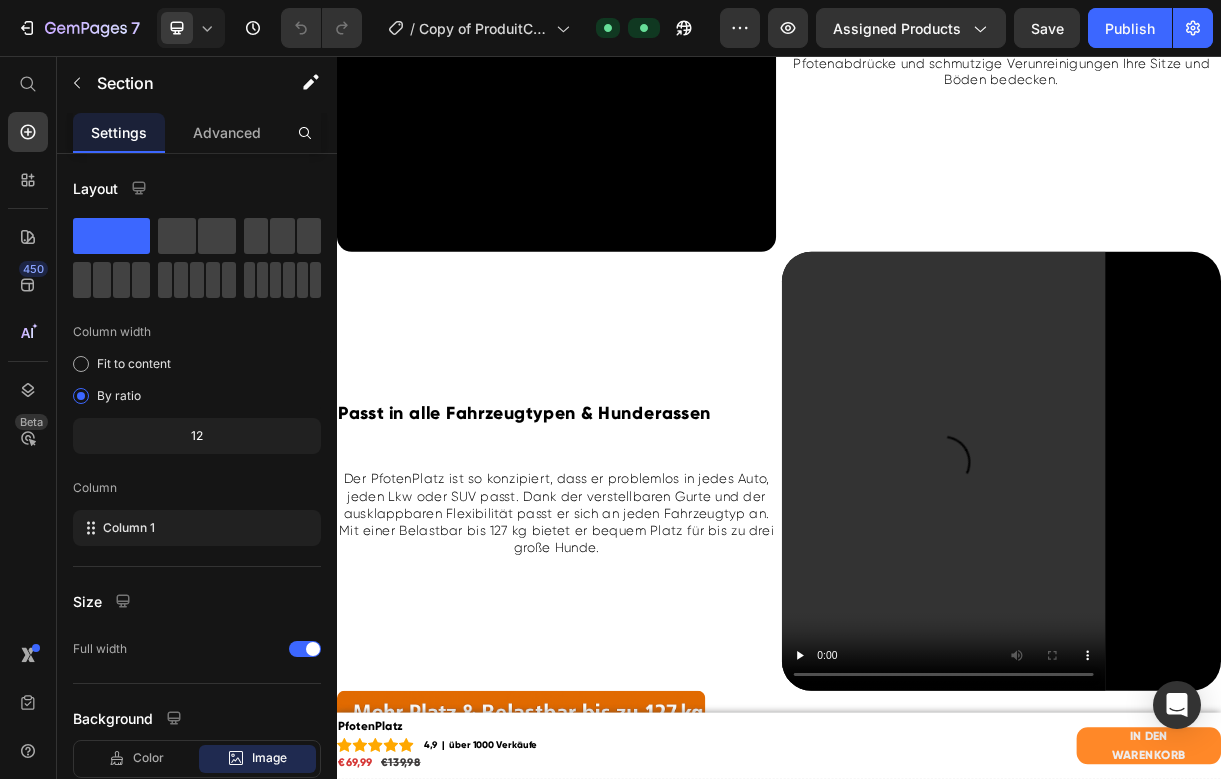scroll, scrollTop: 2410, scrollLeft: 0, axis: vertical 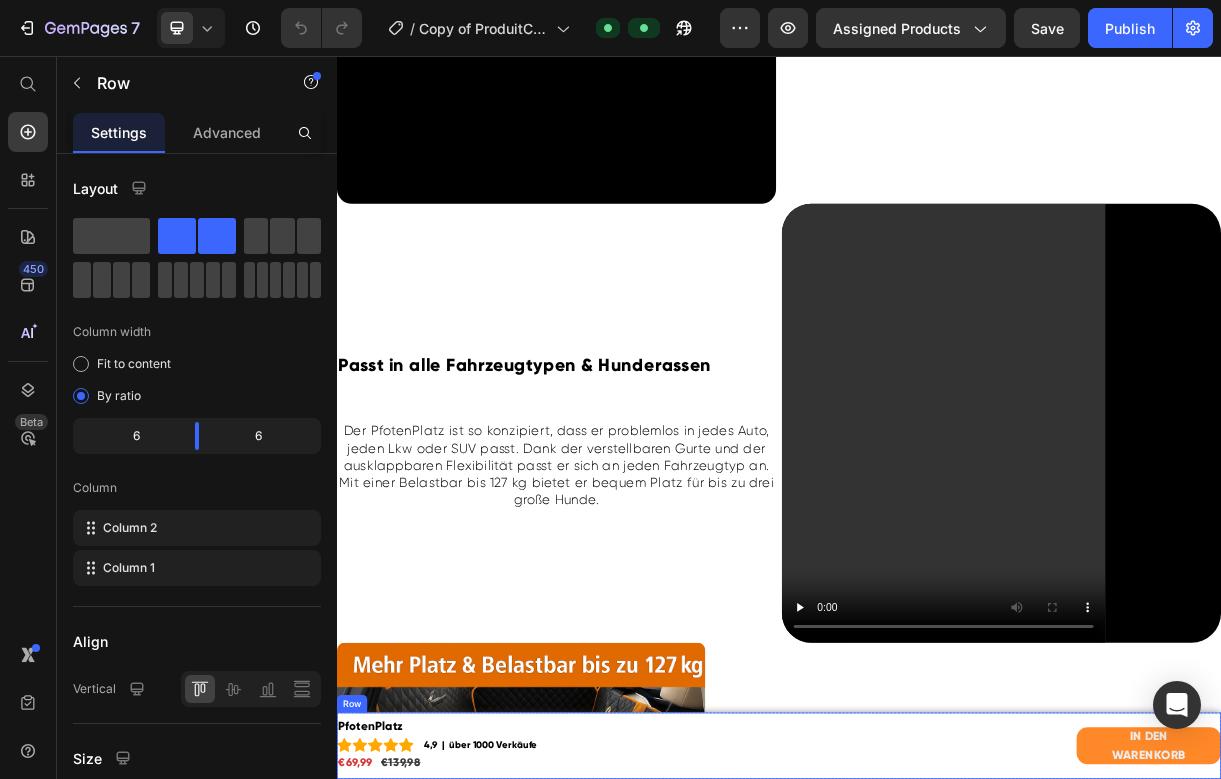 click on "IN DEN WARENKORB Add to Cart Product Text Block PfotenPlatz Text Block Icon Icon Icon Icon Icon Icon List 4,9  |  über 1000 Verkäufe Text Block Row €69,99 Product Price €139,98 Product Price Row Product Row Row Row Row" at bounding box center [937, 992] 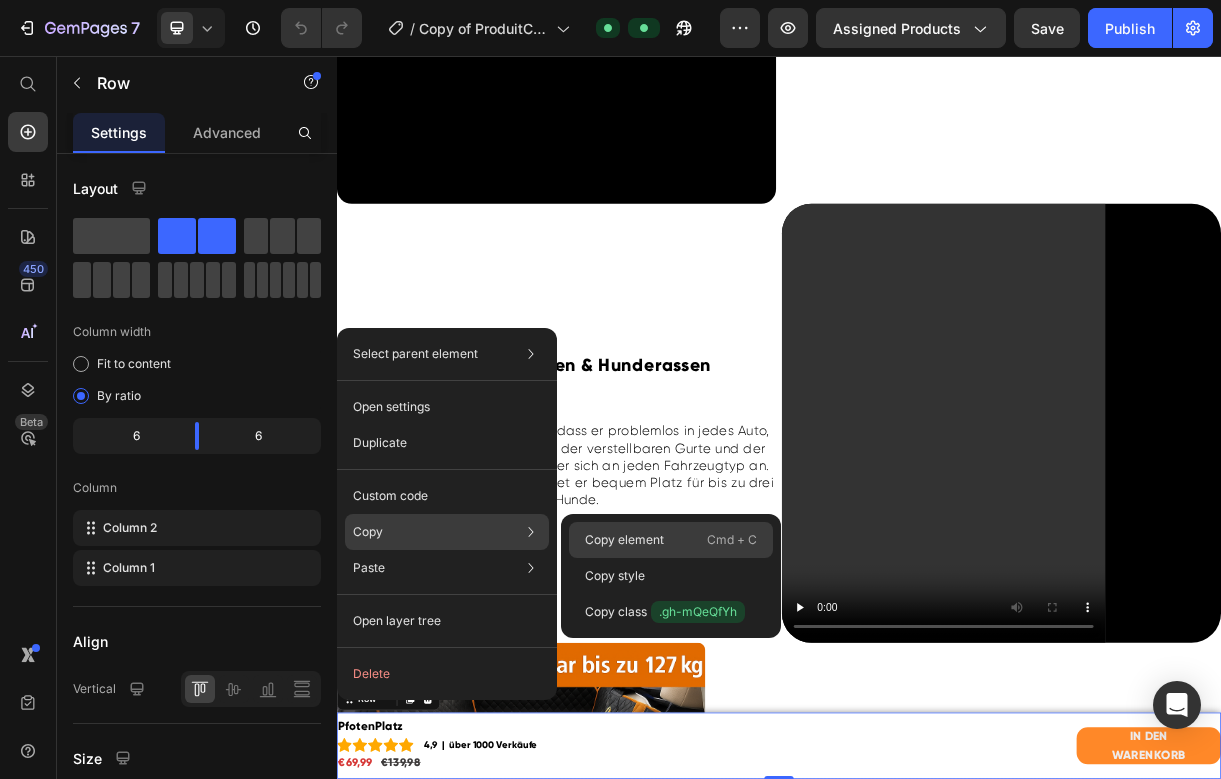 click on "Copy element" at bounding box center (624, 540) 